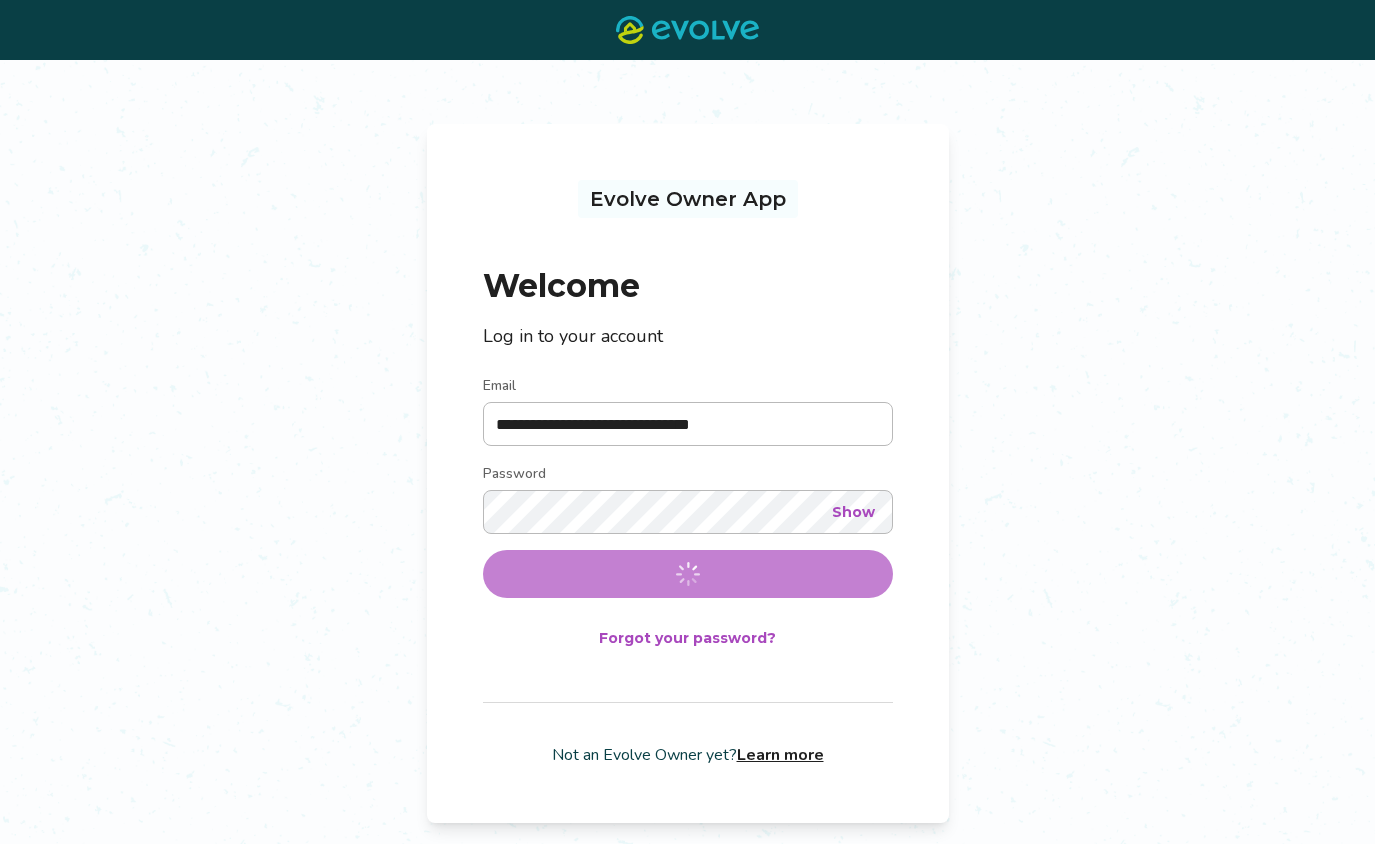 scroll, scrollTop: 0, scrollLeft: 0, axis: both 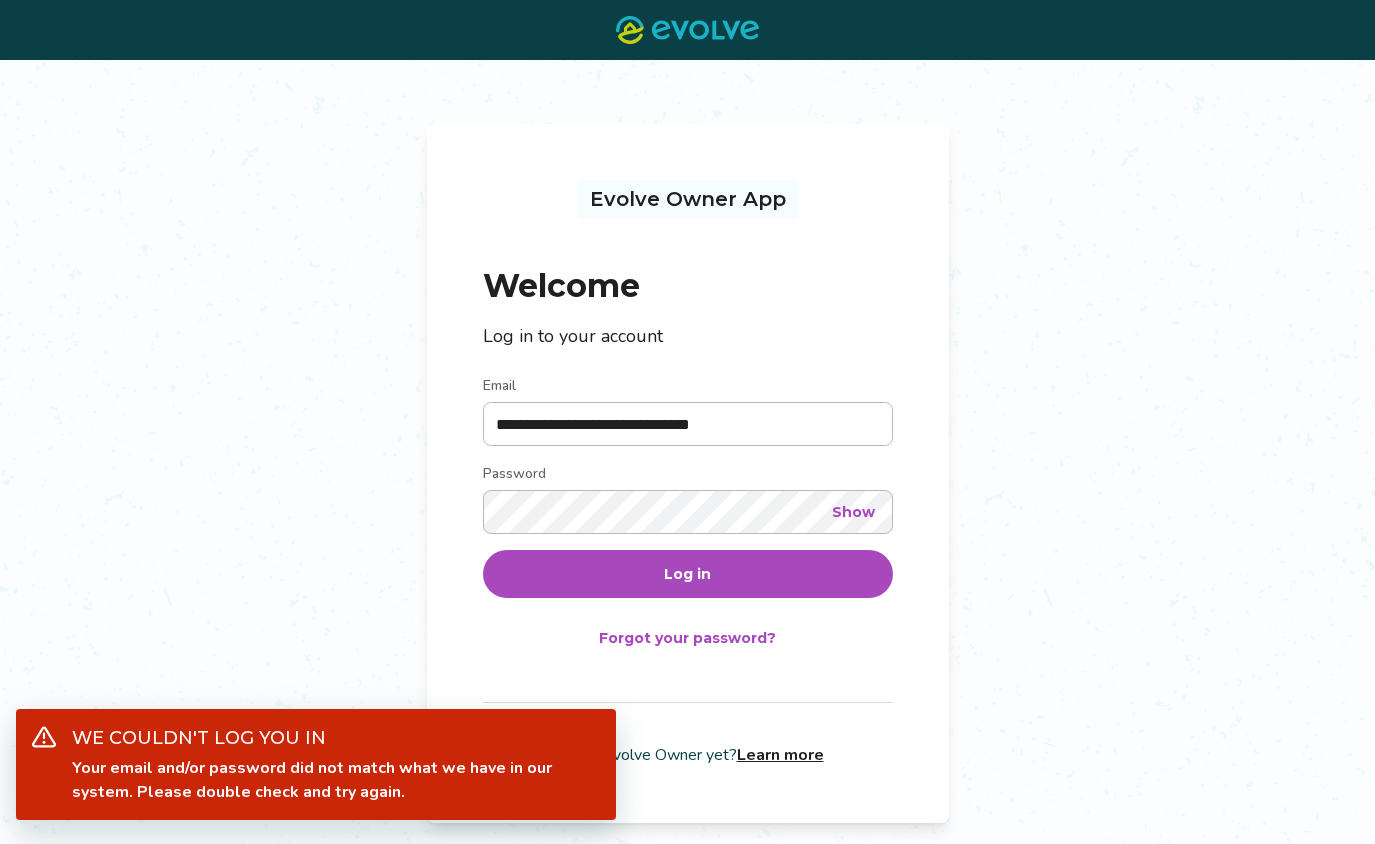 click on "Show" at bounding box center (853, 512) 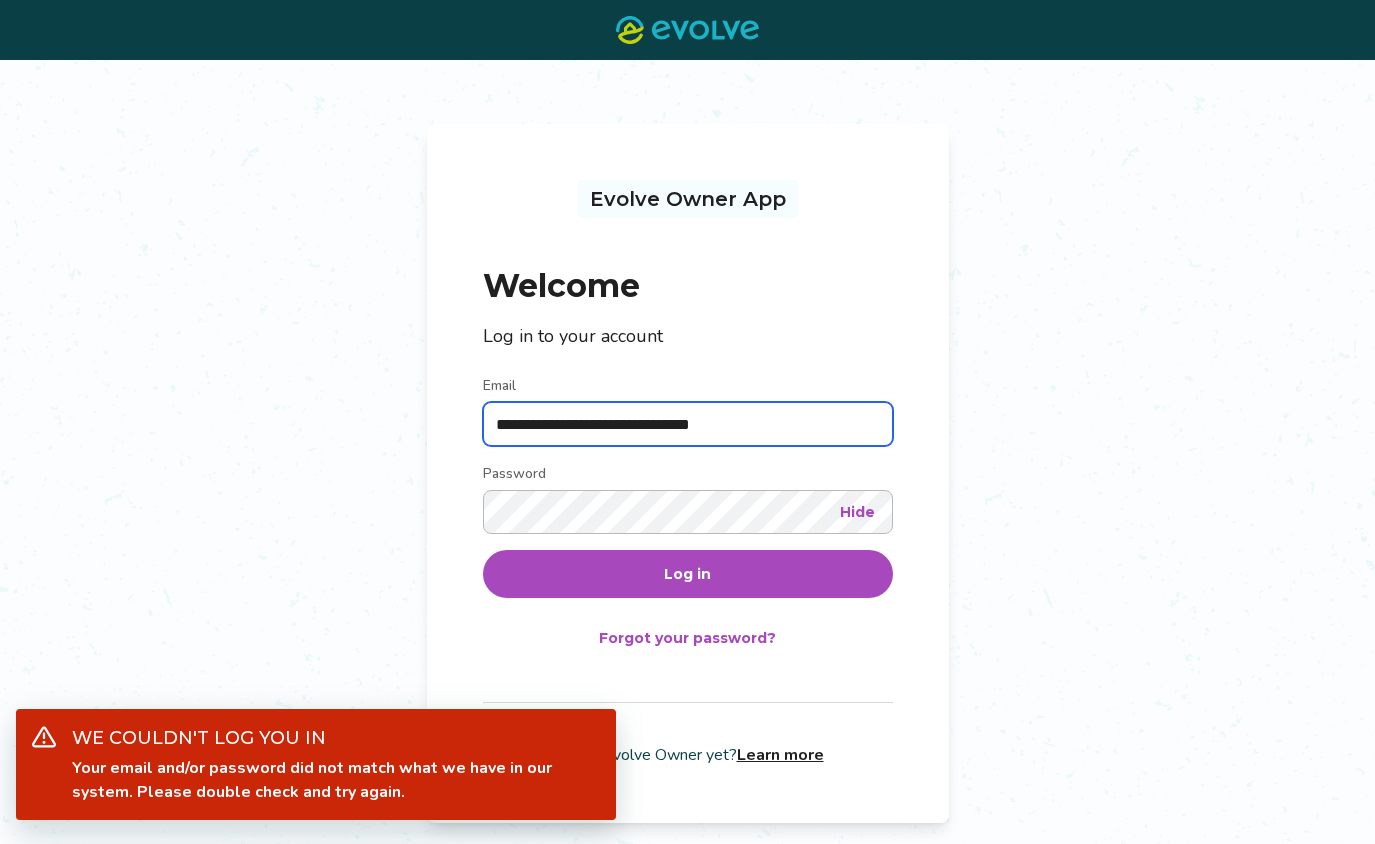 drag, startPoint x: 780, startPoint y: 412, endPoint x: 470, endPoint y: 391, distance: 310.71048 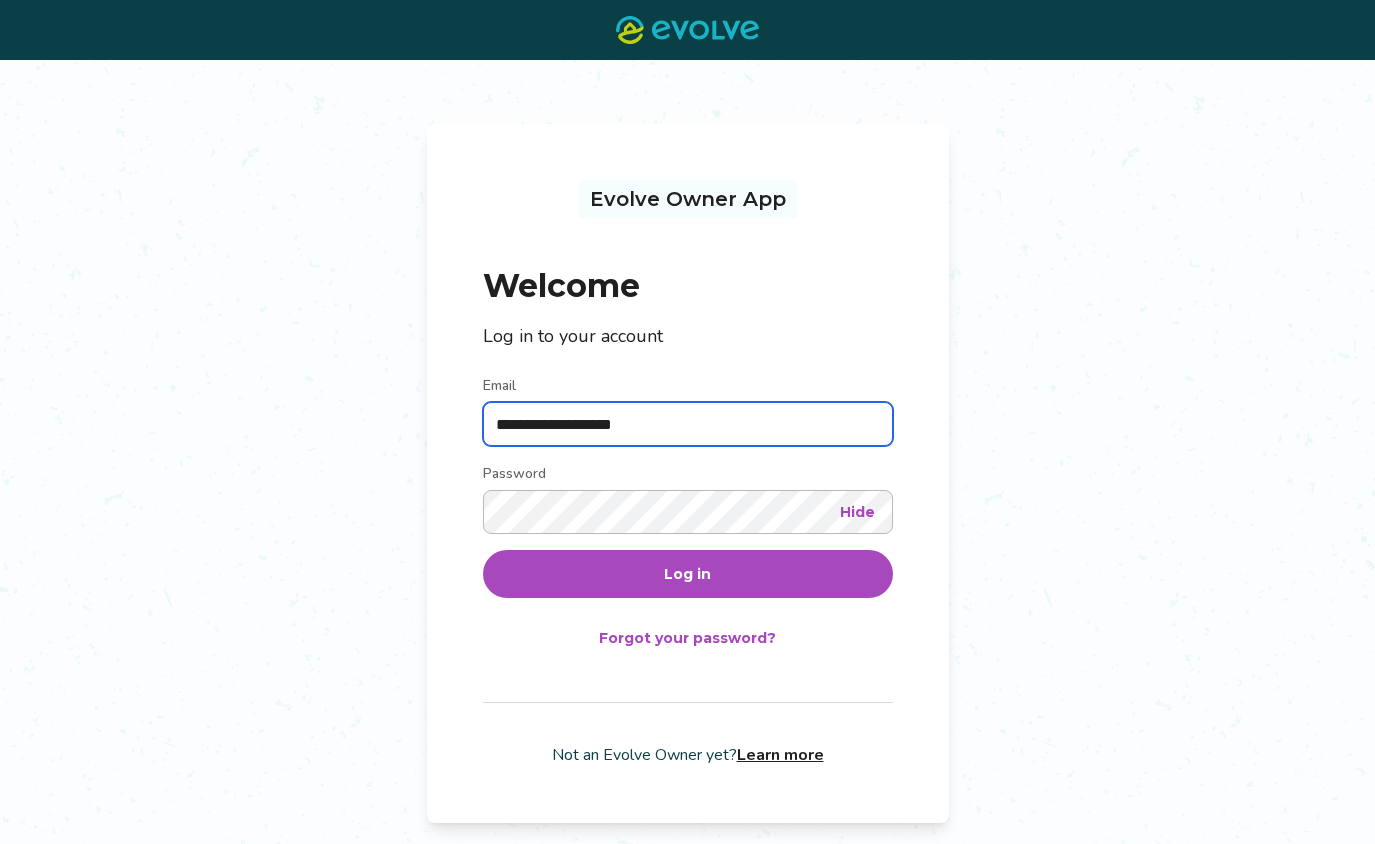 type on "**********" 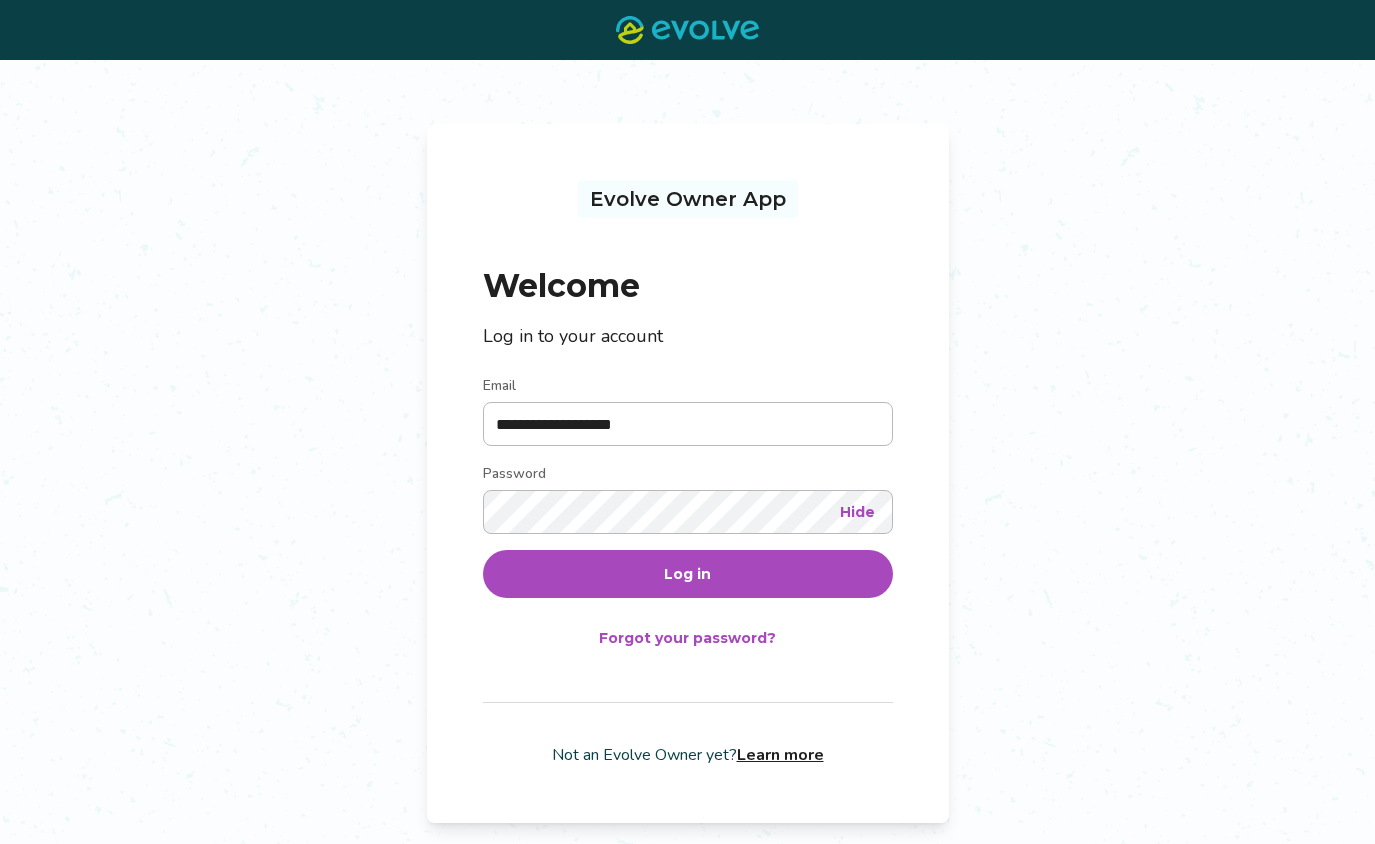 click on "Log in" at bounding box center (688, 574) 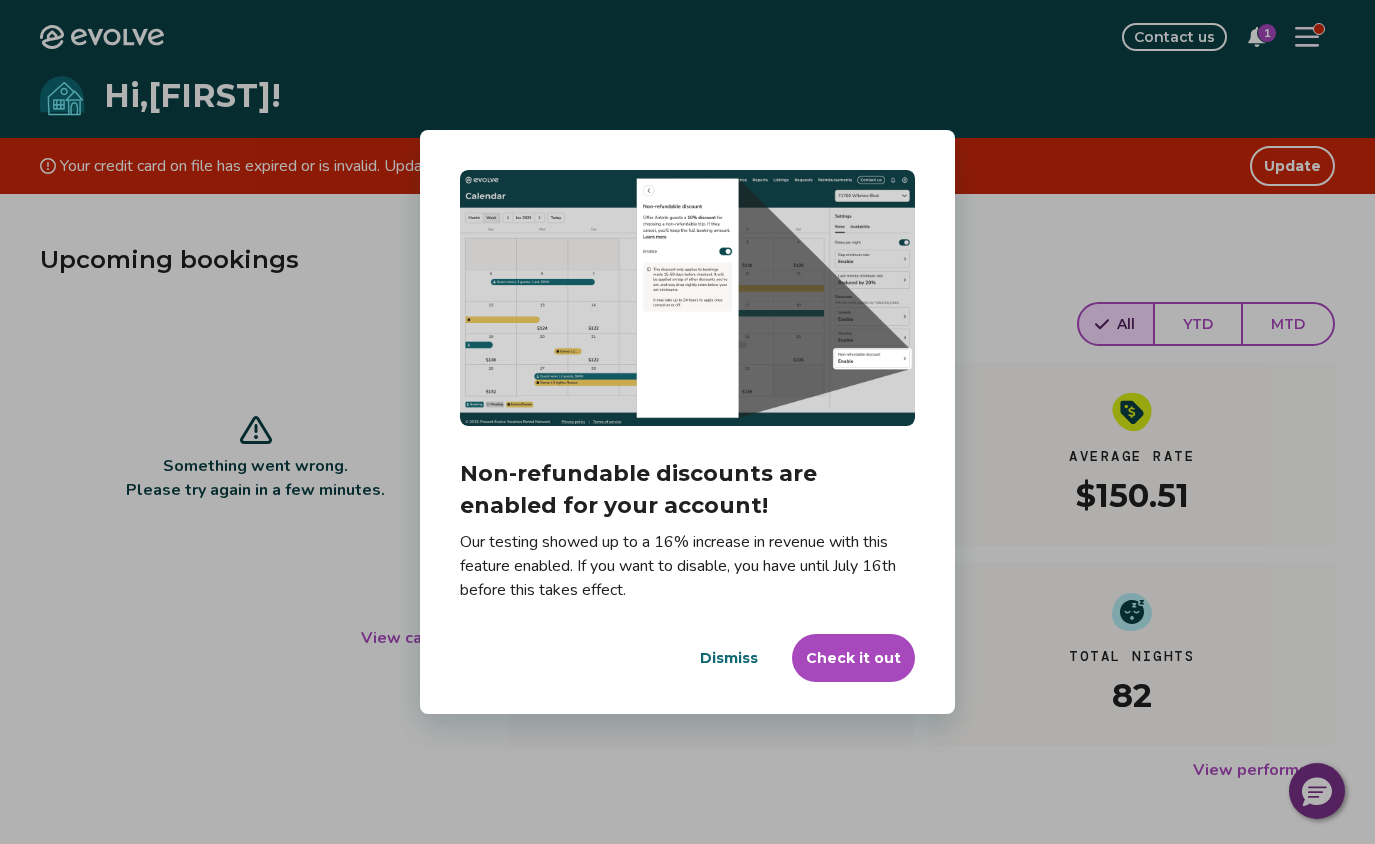click on "Check it out" at bounding box center [853, 658] 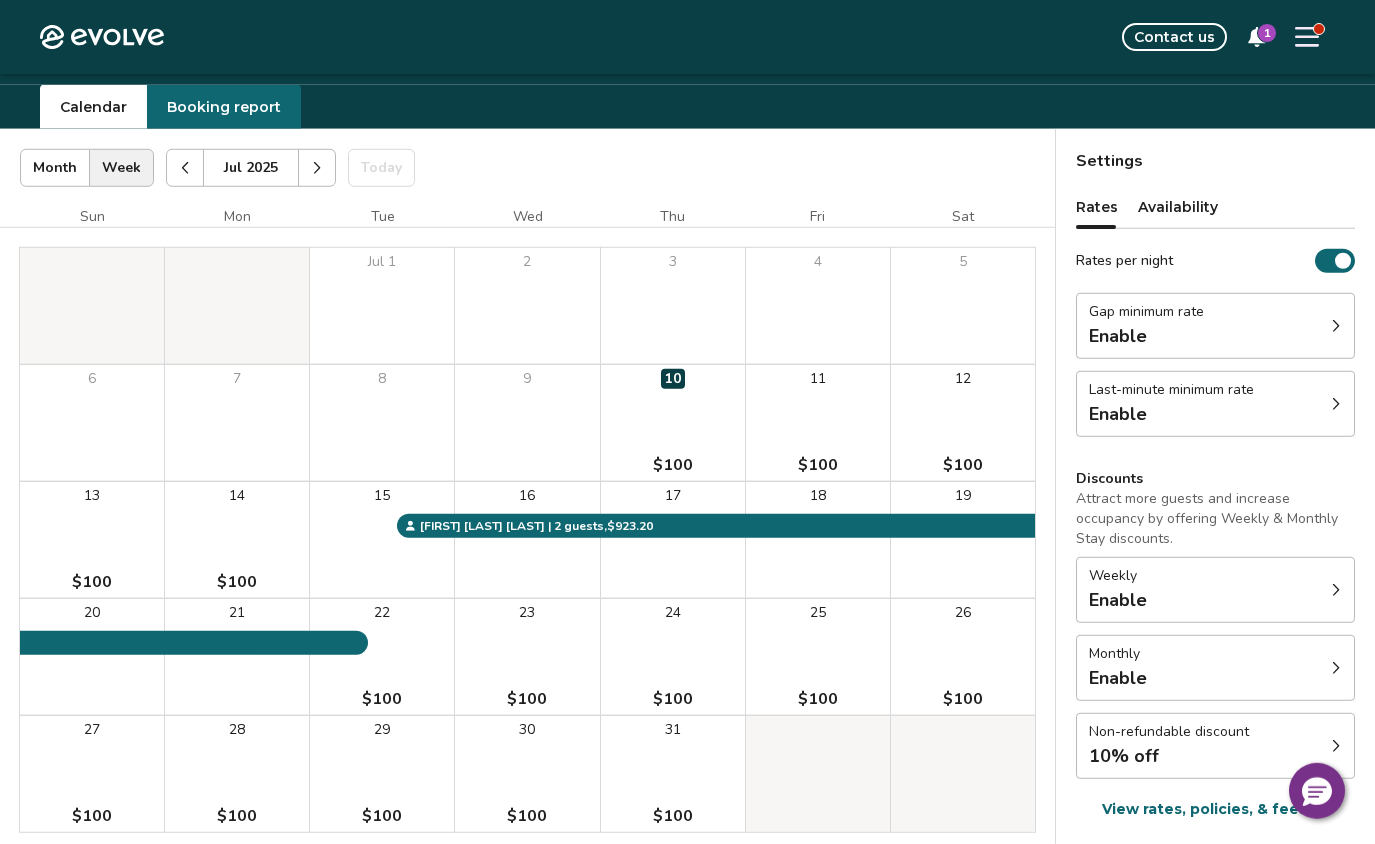 scroll, scrollTop: 102, scrollLeft: 0, axis: vertical 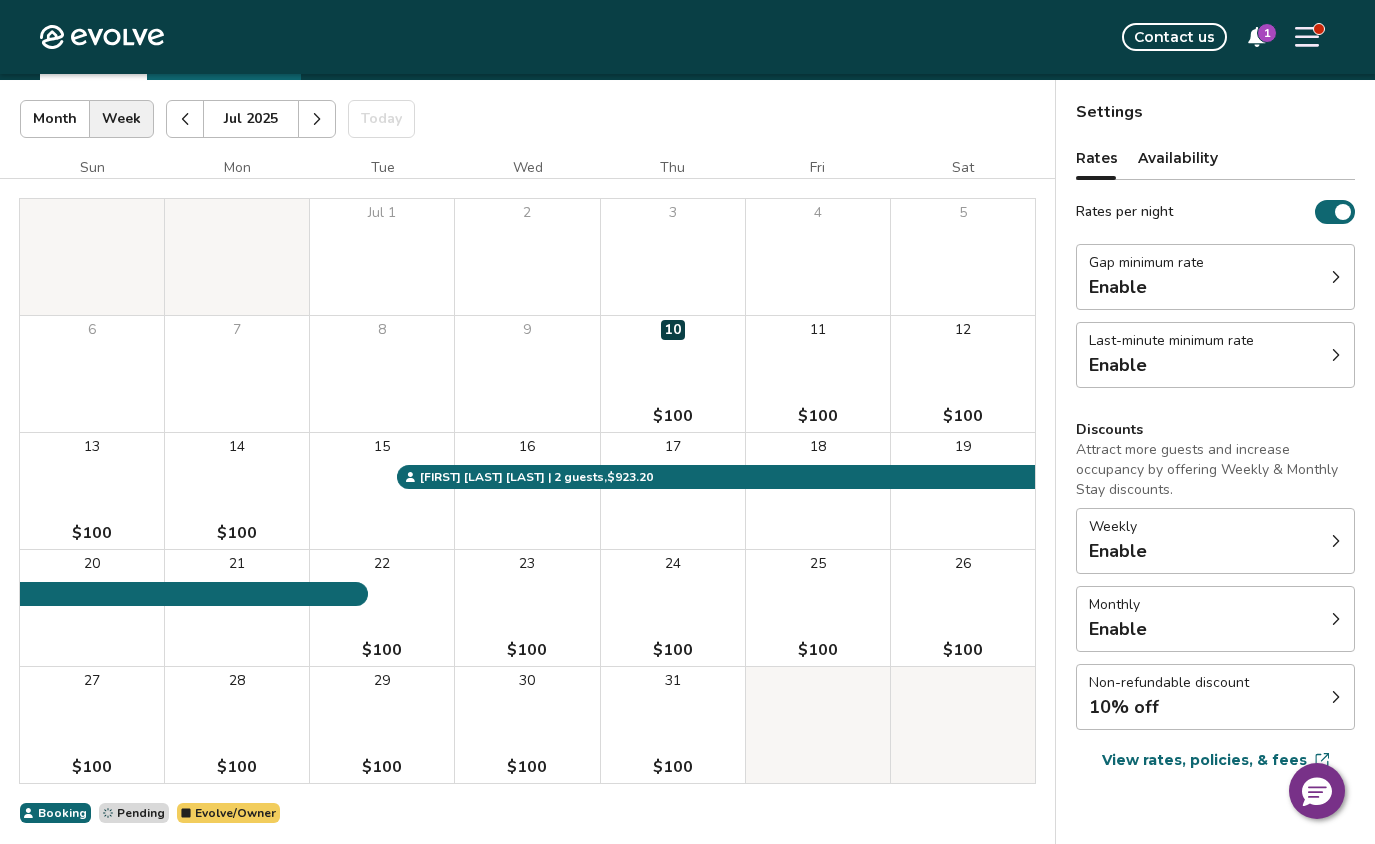 click on "Monthly Enable" at bounding box center [1215, 619] 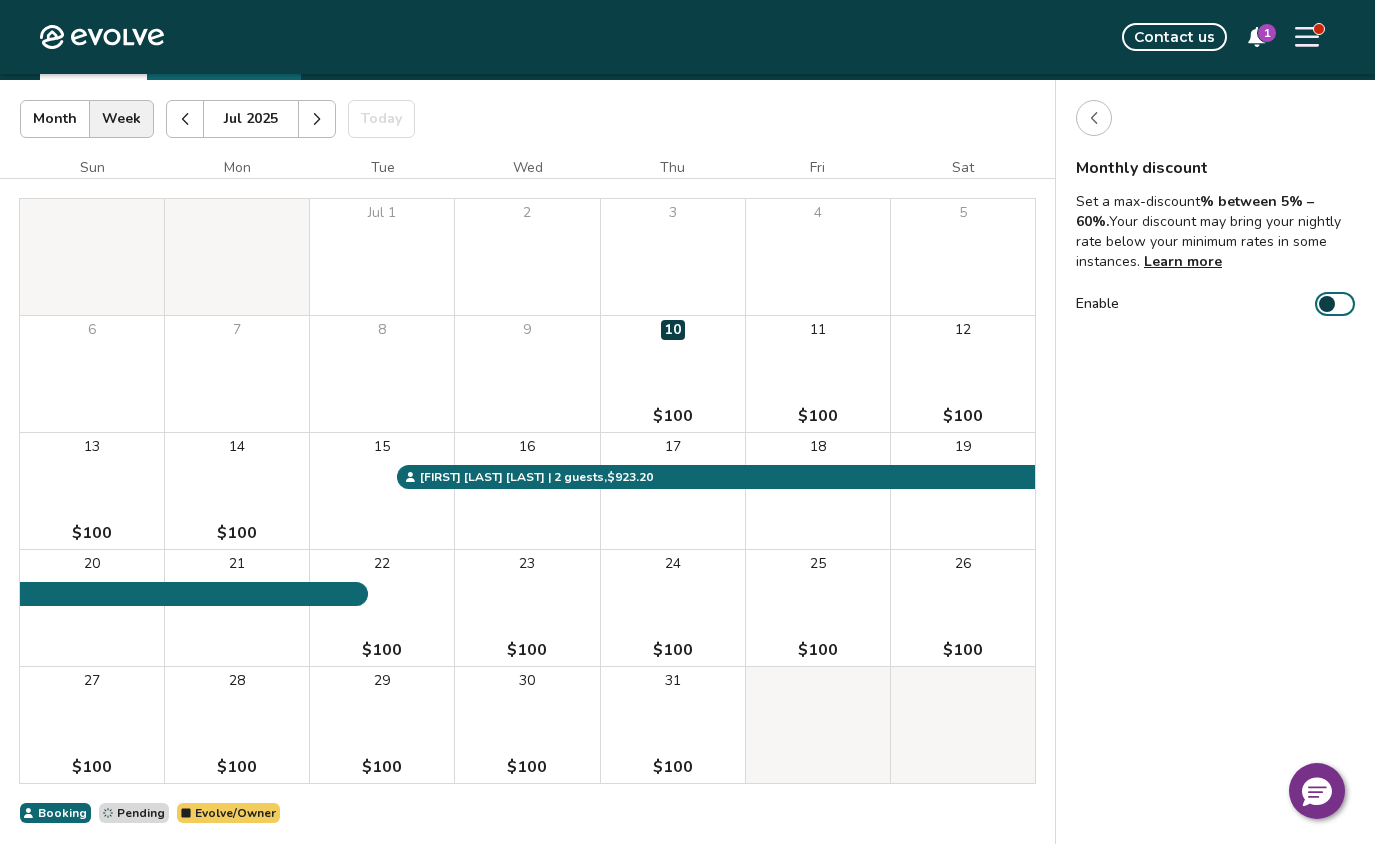click 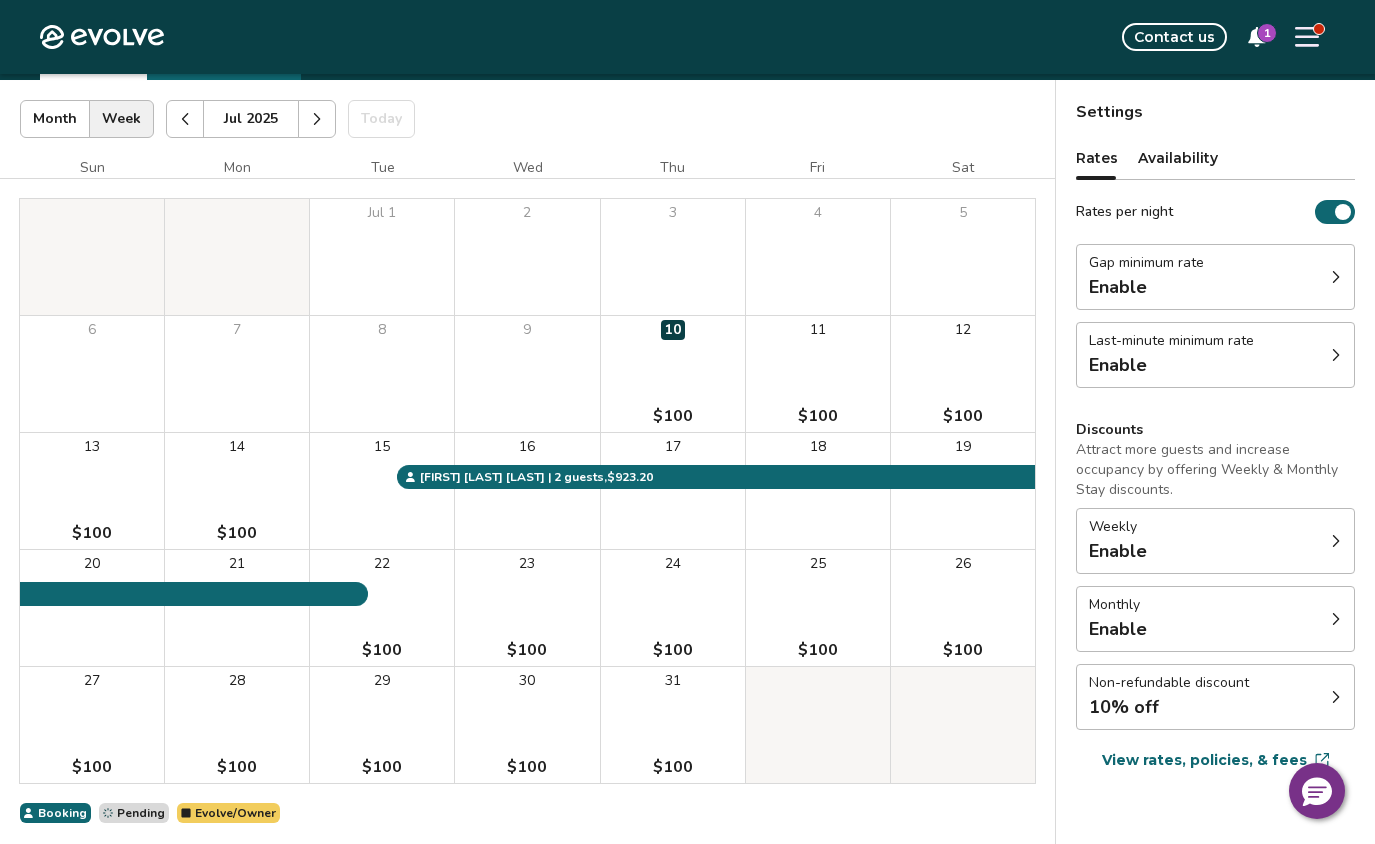click on "Weekly Enable" at bounding box center [1215, 541] 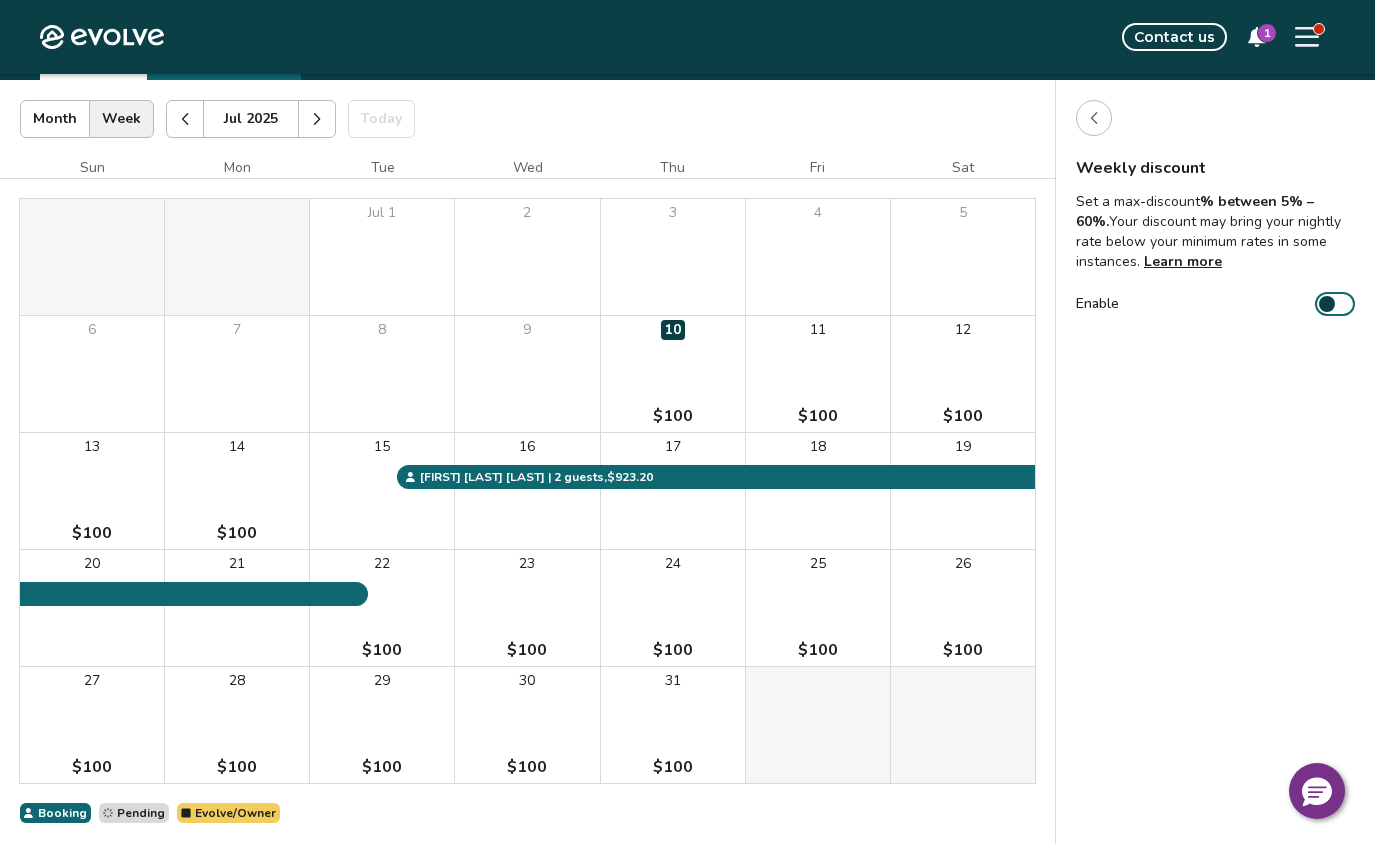 click 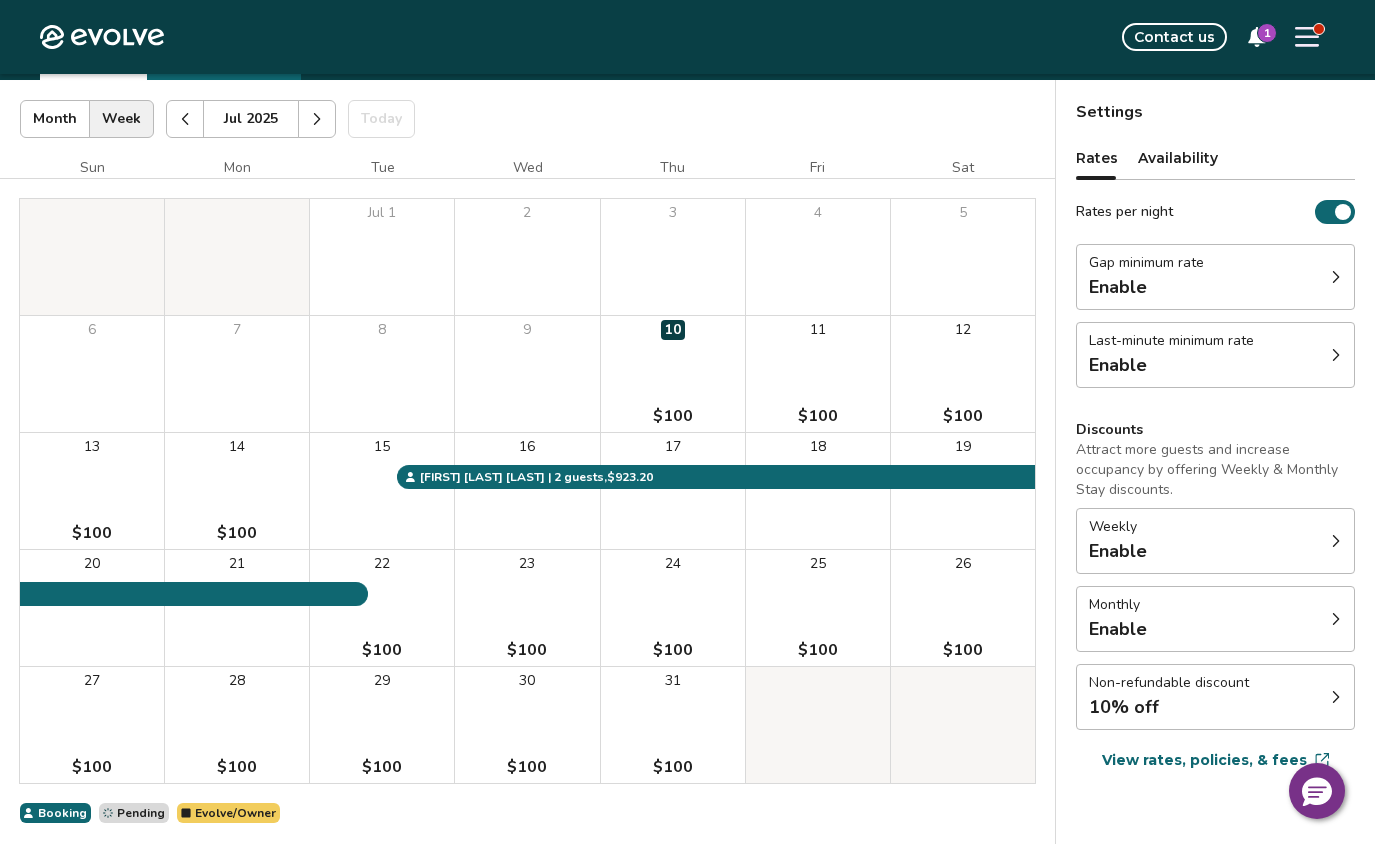 click on "10% off" at bounding box center (1169, 707) 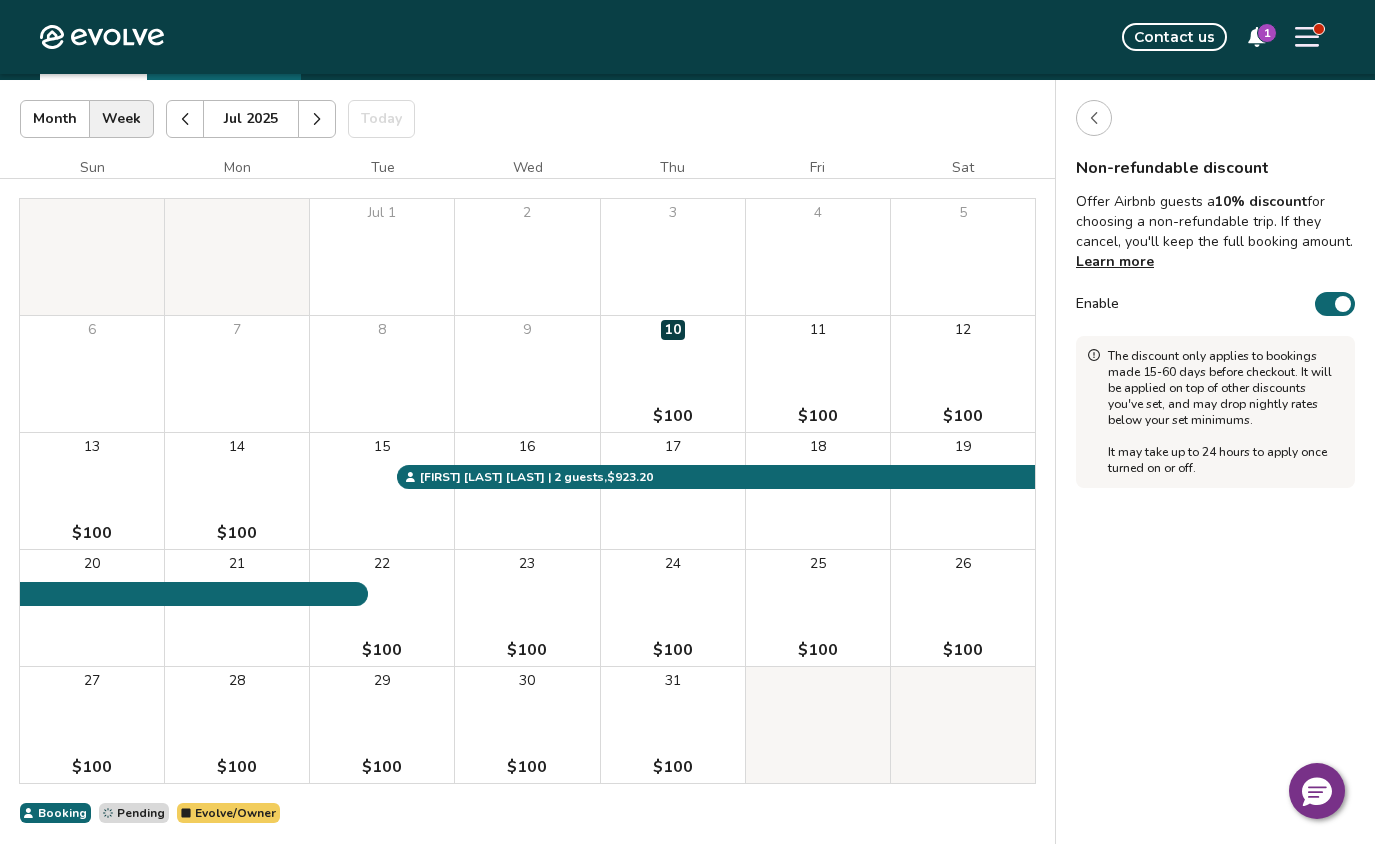 click 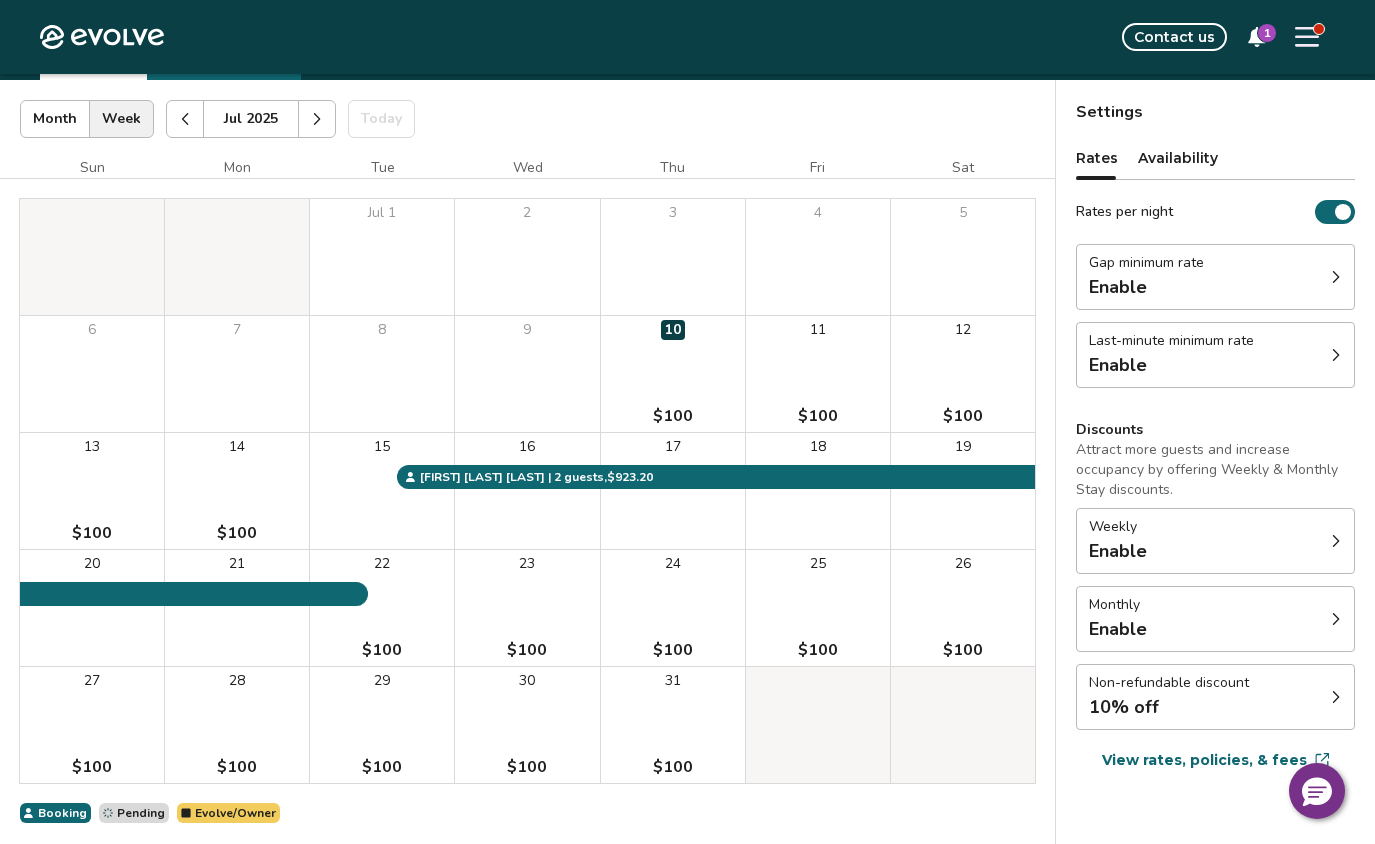 click on "Availability" at bounding box center [1178, 158] 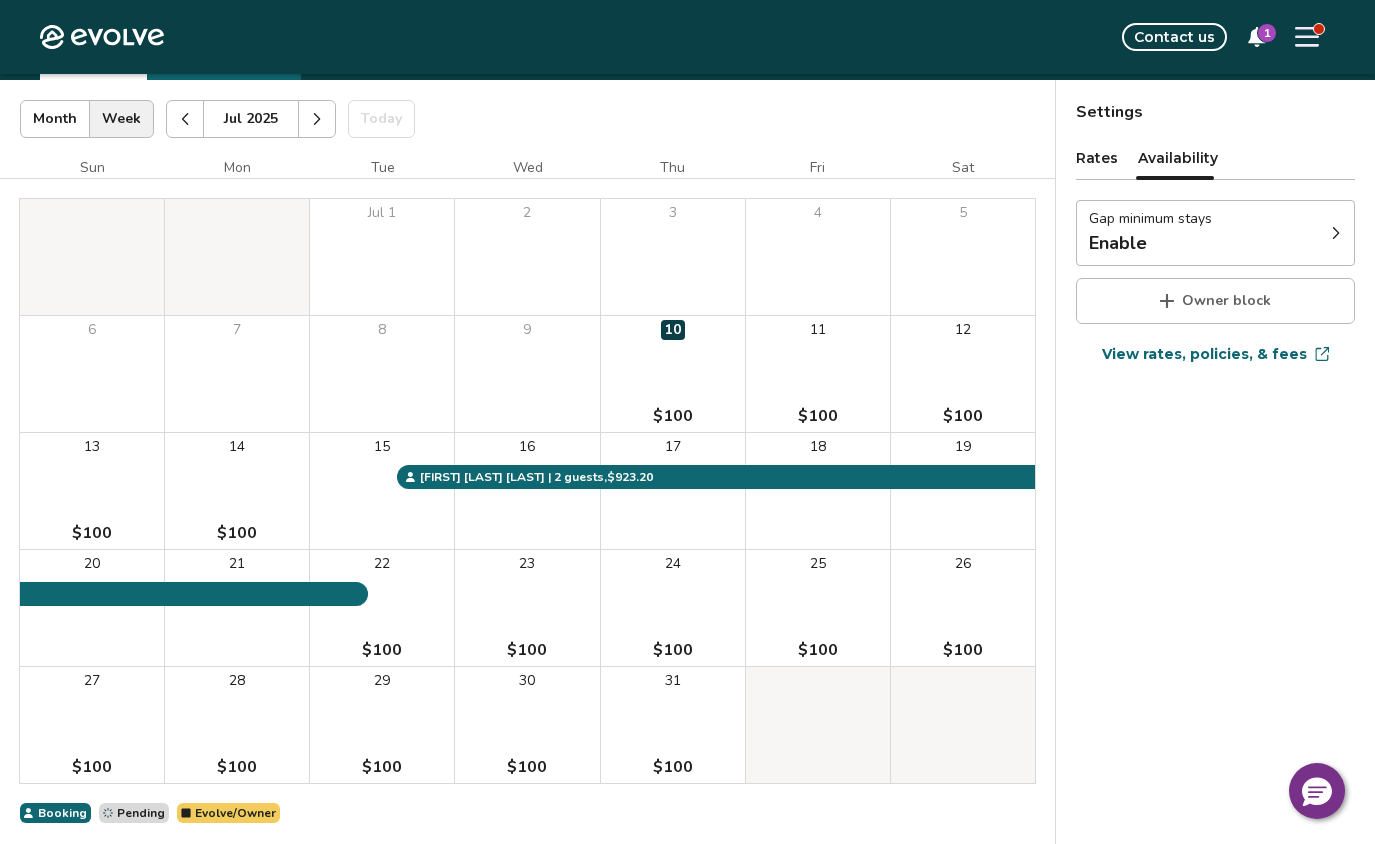 click on "Rates" at bounding box center (1097, 158) 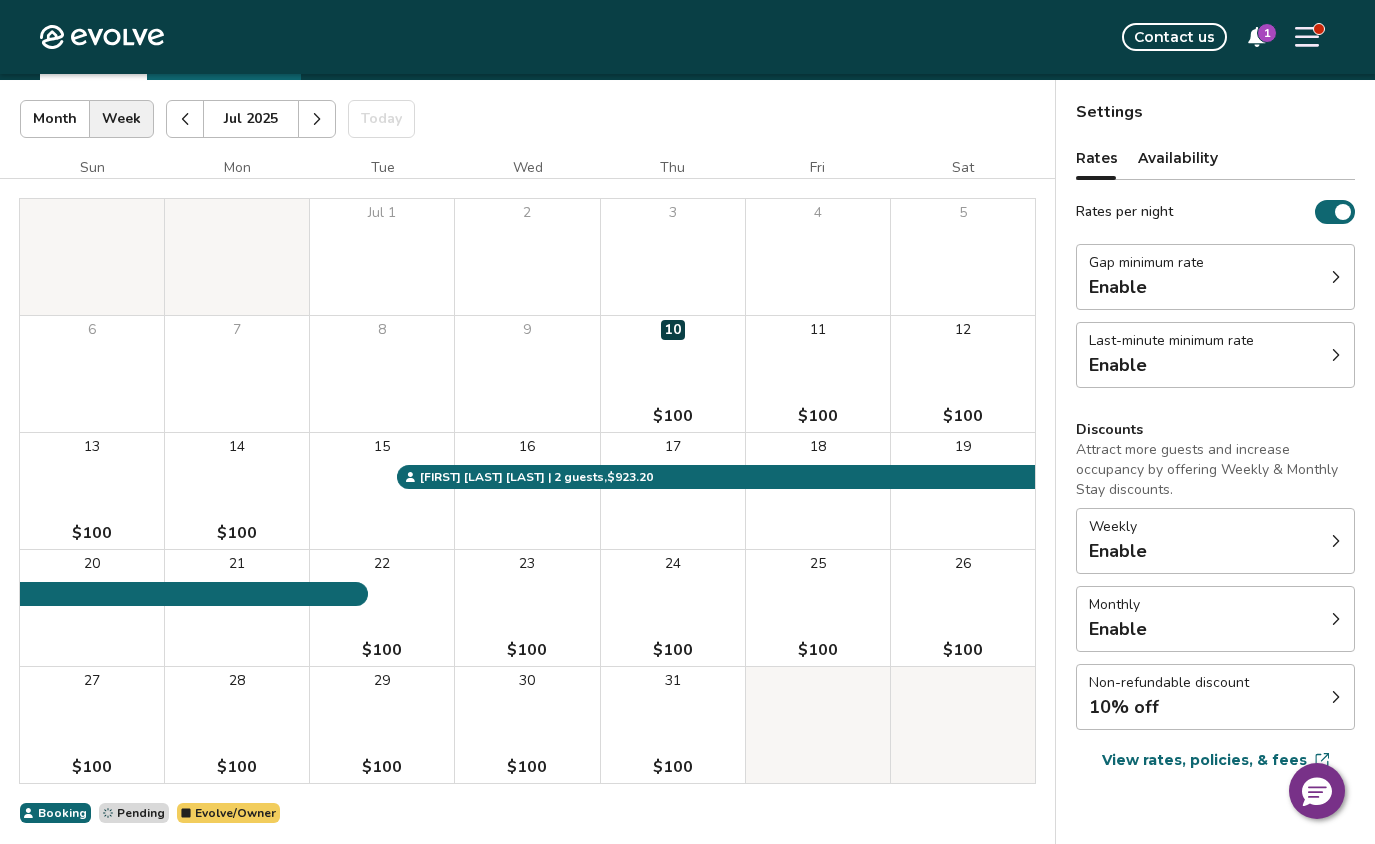 click on "Availability" at bounding box center [1178, 158] 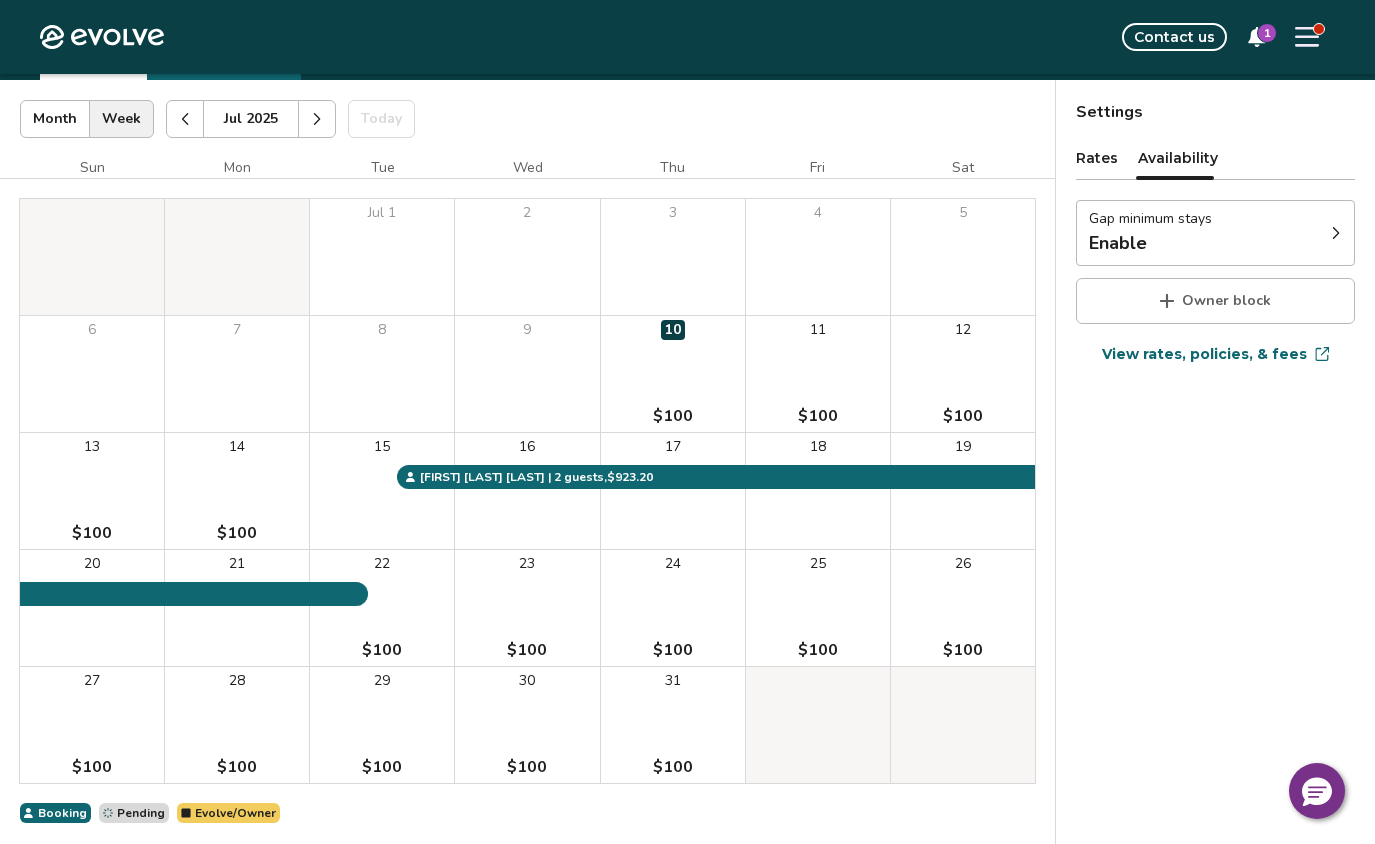 click on "View rates, policies, & fees" at bounding box center [1204, 354] 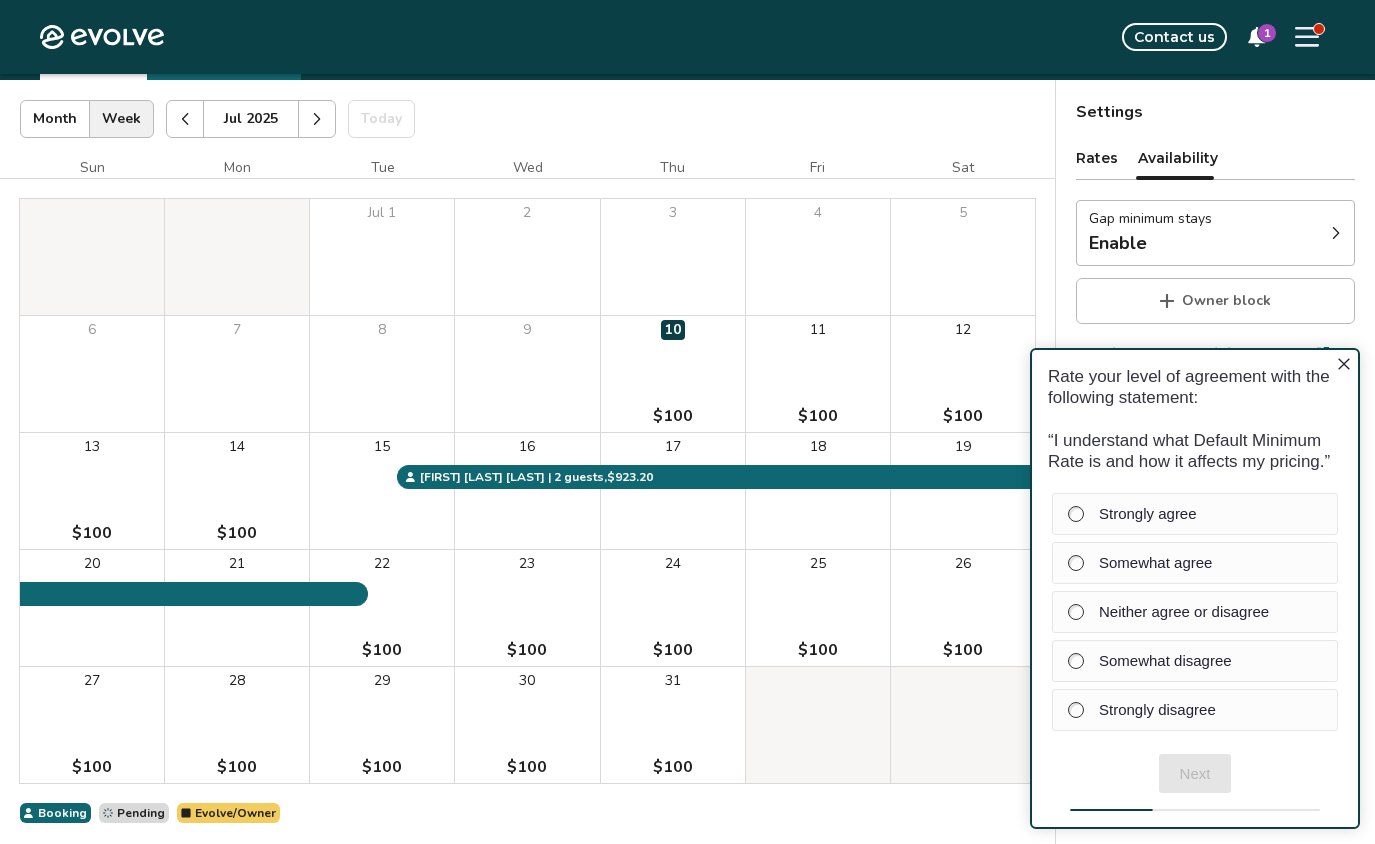scroll, scrollTop: 0, scrollLeft: 0, axis: both 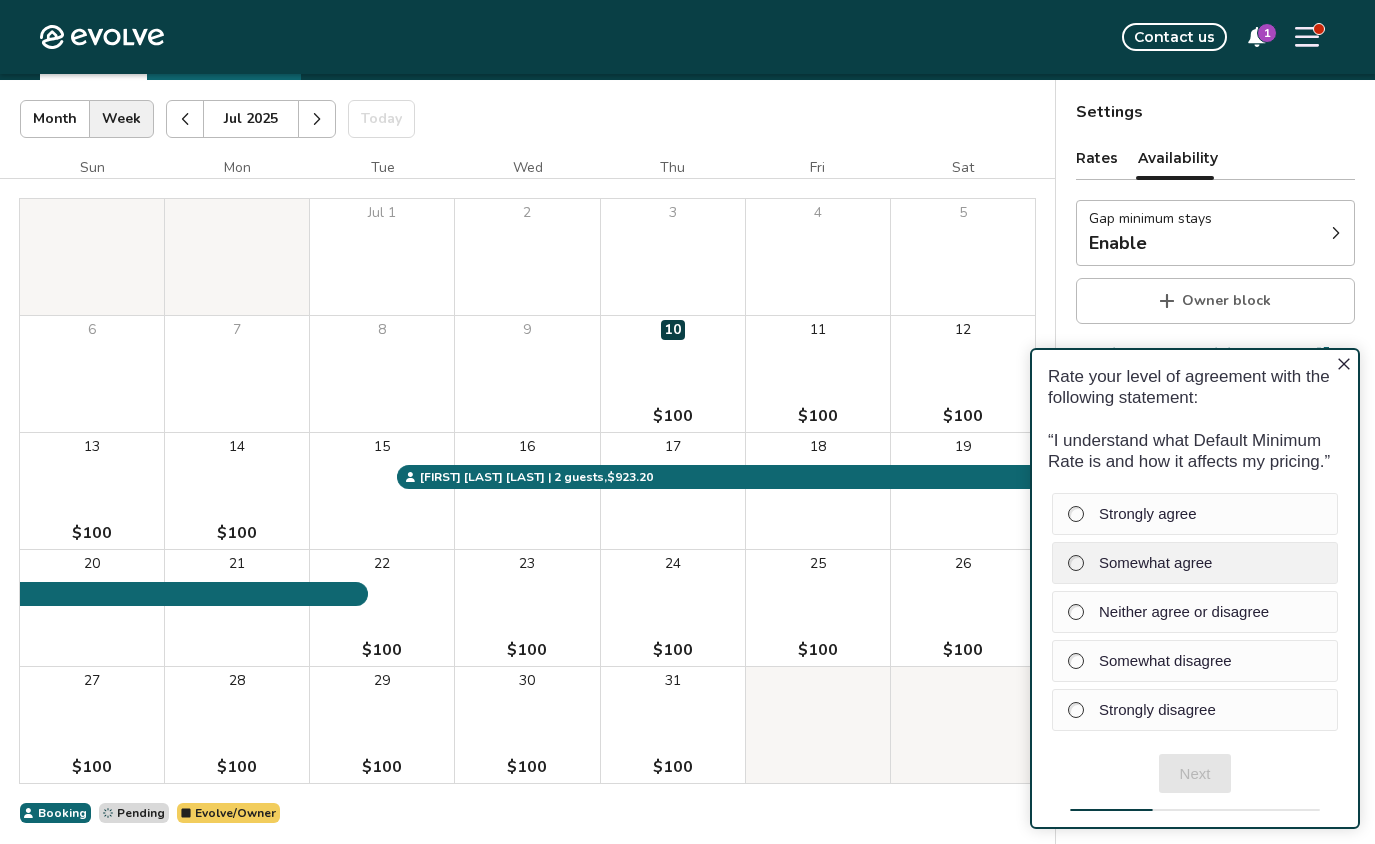 click at bounding box center (1076, 563) 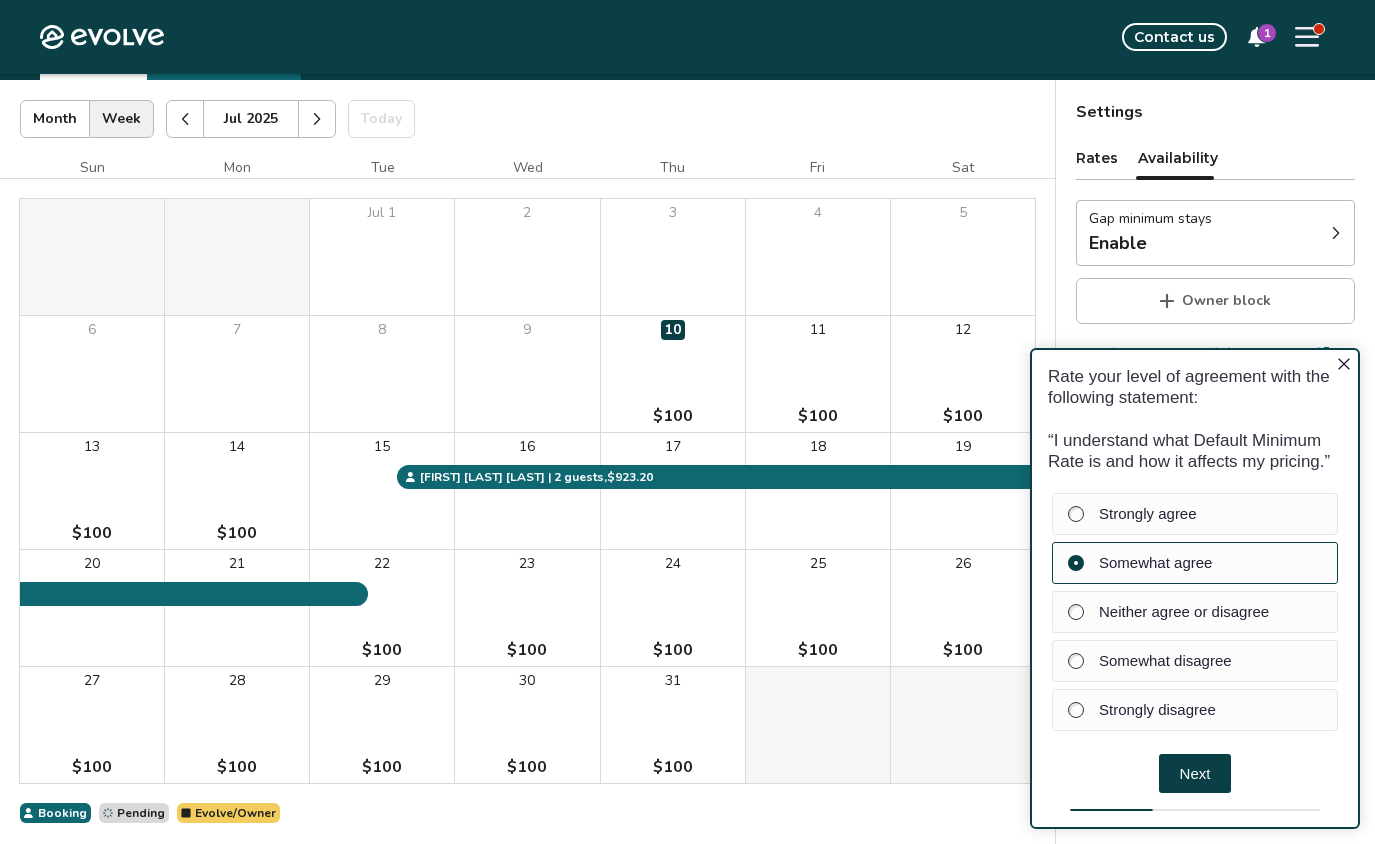 click on "Next" at bounding box center (1195, 773) 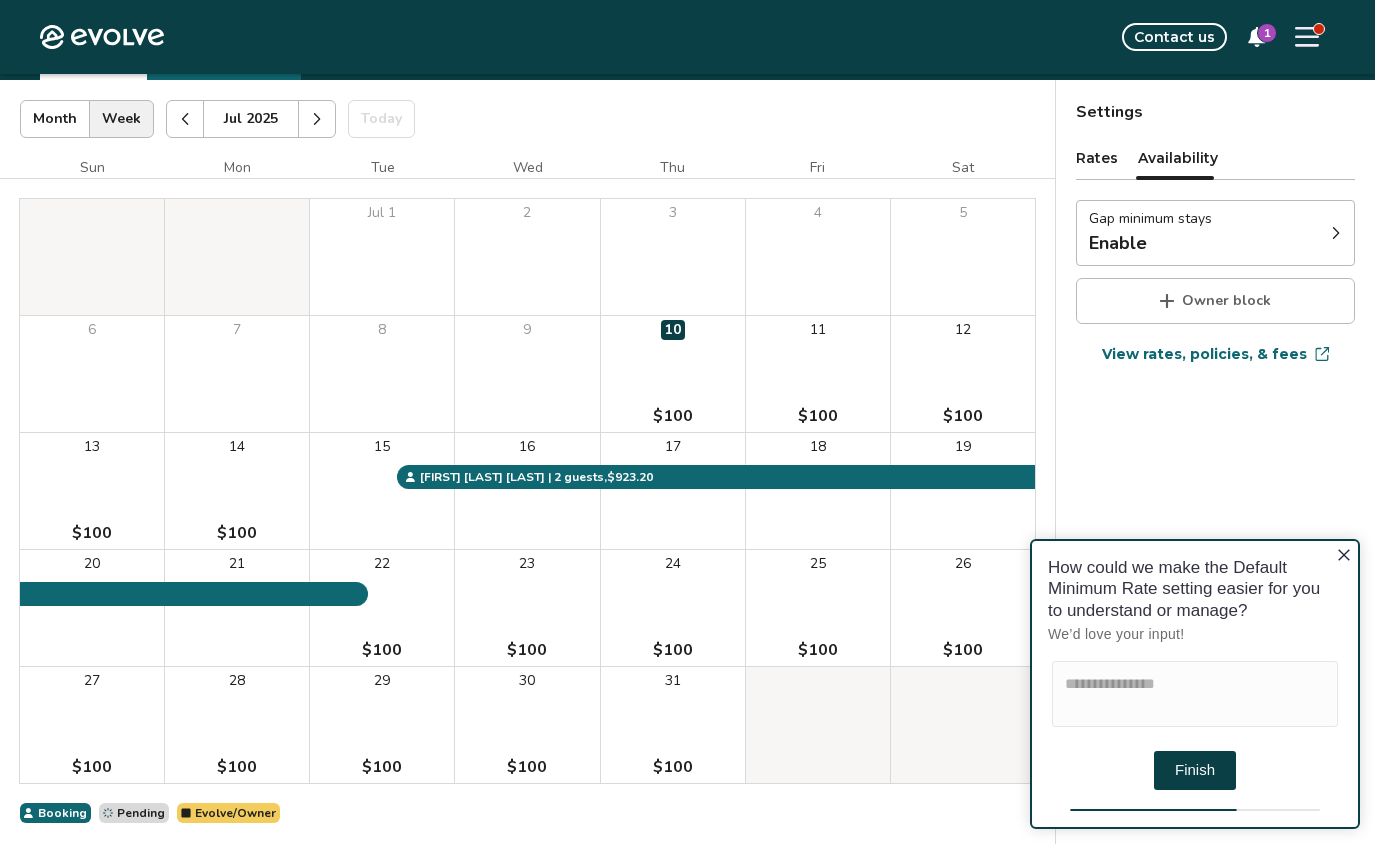 click on "Finish" at bounding box center [1195, 770] 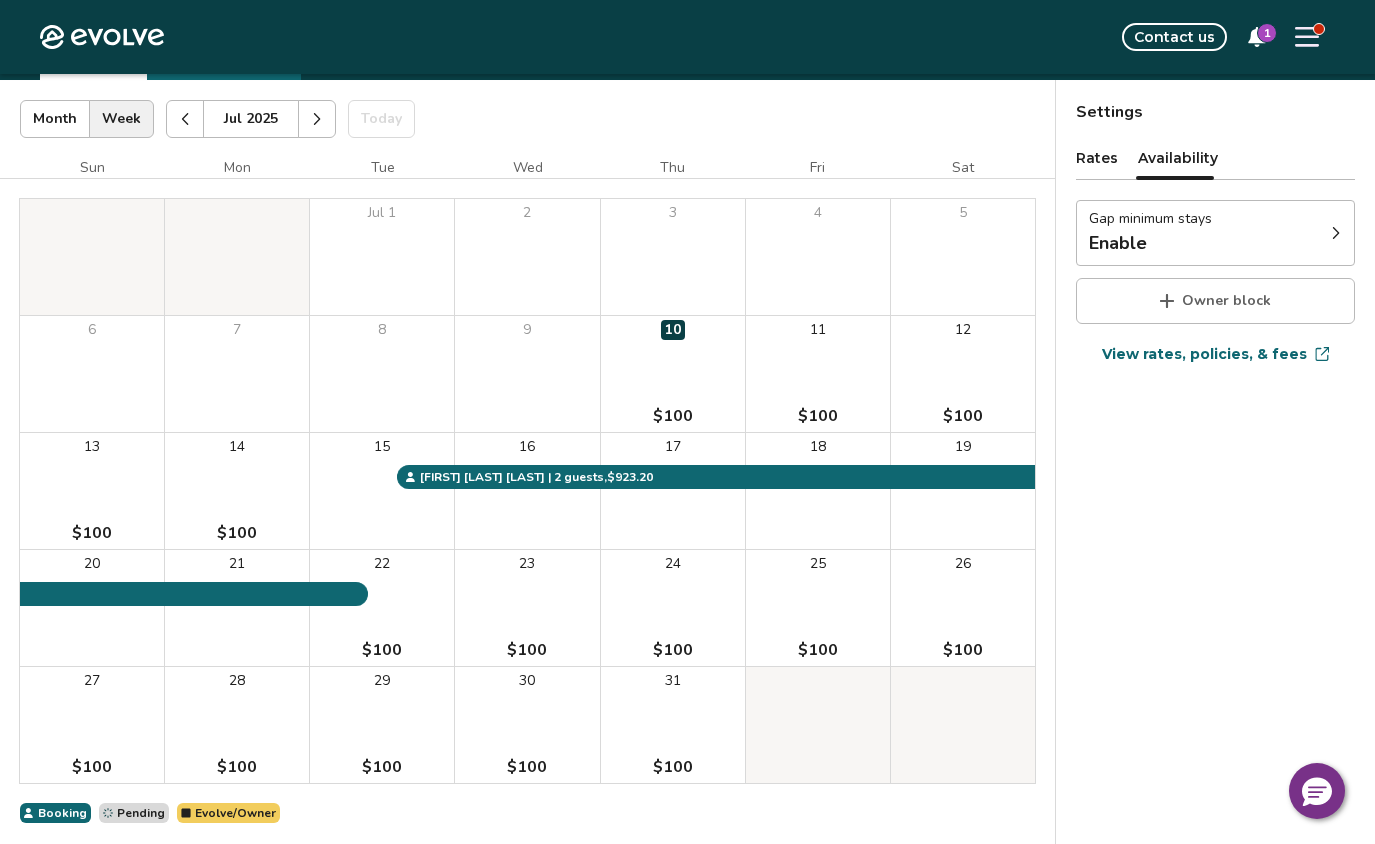 click on "Settings Rates Availability Gap minimum stays Enable Owner block View rates, policies, & fees Gap minimum stays Enable to reduce your minimum stay for gaps between bookings and blocks. Enable Minimum   * * nights Enter a number between 1-3 nights. Once enabled, this minimum may take up to 24 hours to activate and will stay active until you disable. Do not enable if it conflicts with local regulations/HOA requirements." at bounding box center [1215, 466] 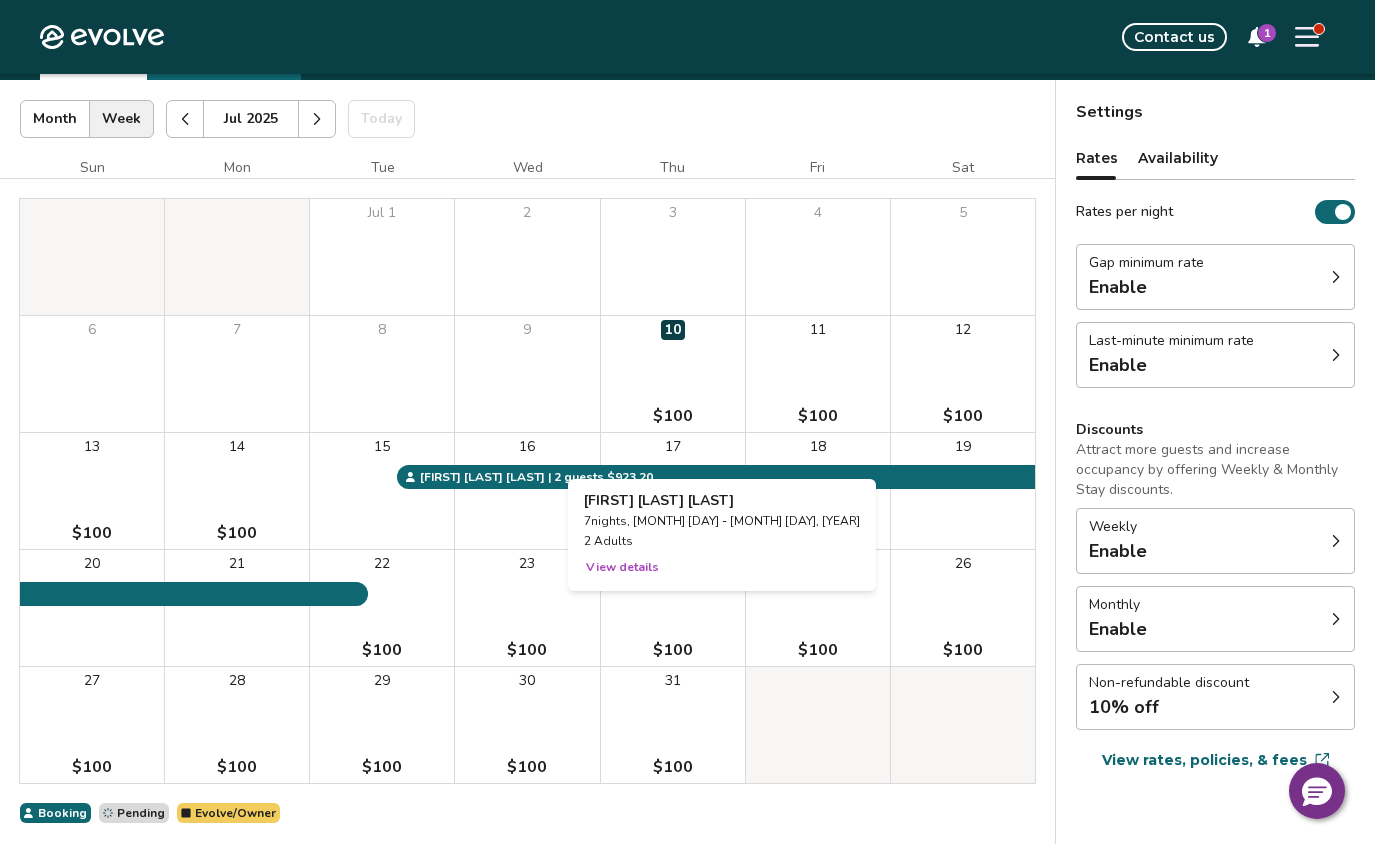scroll, scrollTop: 190, scrollLeft: 0, axis: vertical 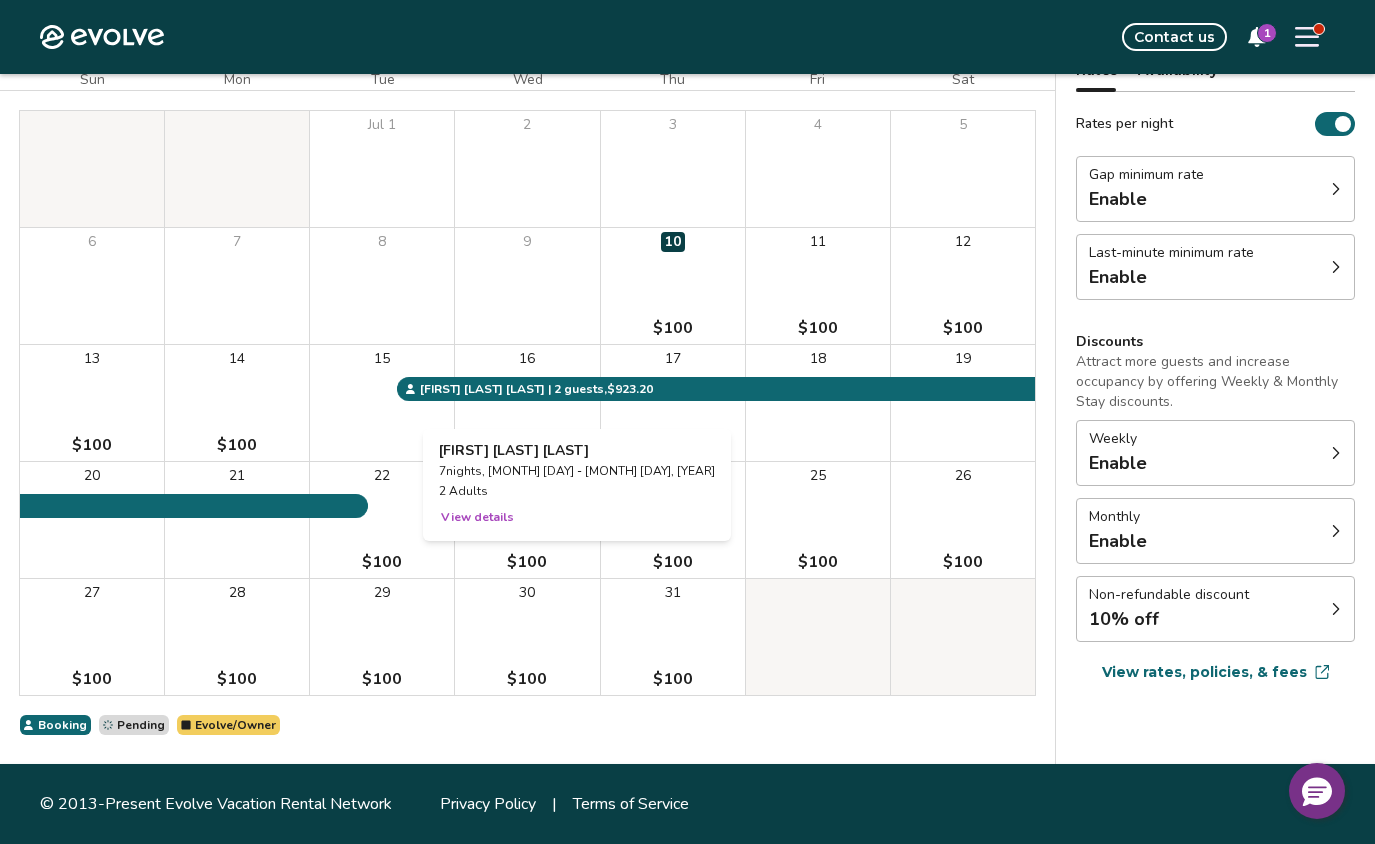 click on "View details" at bounding box center [477, 517] 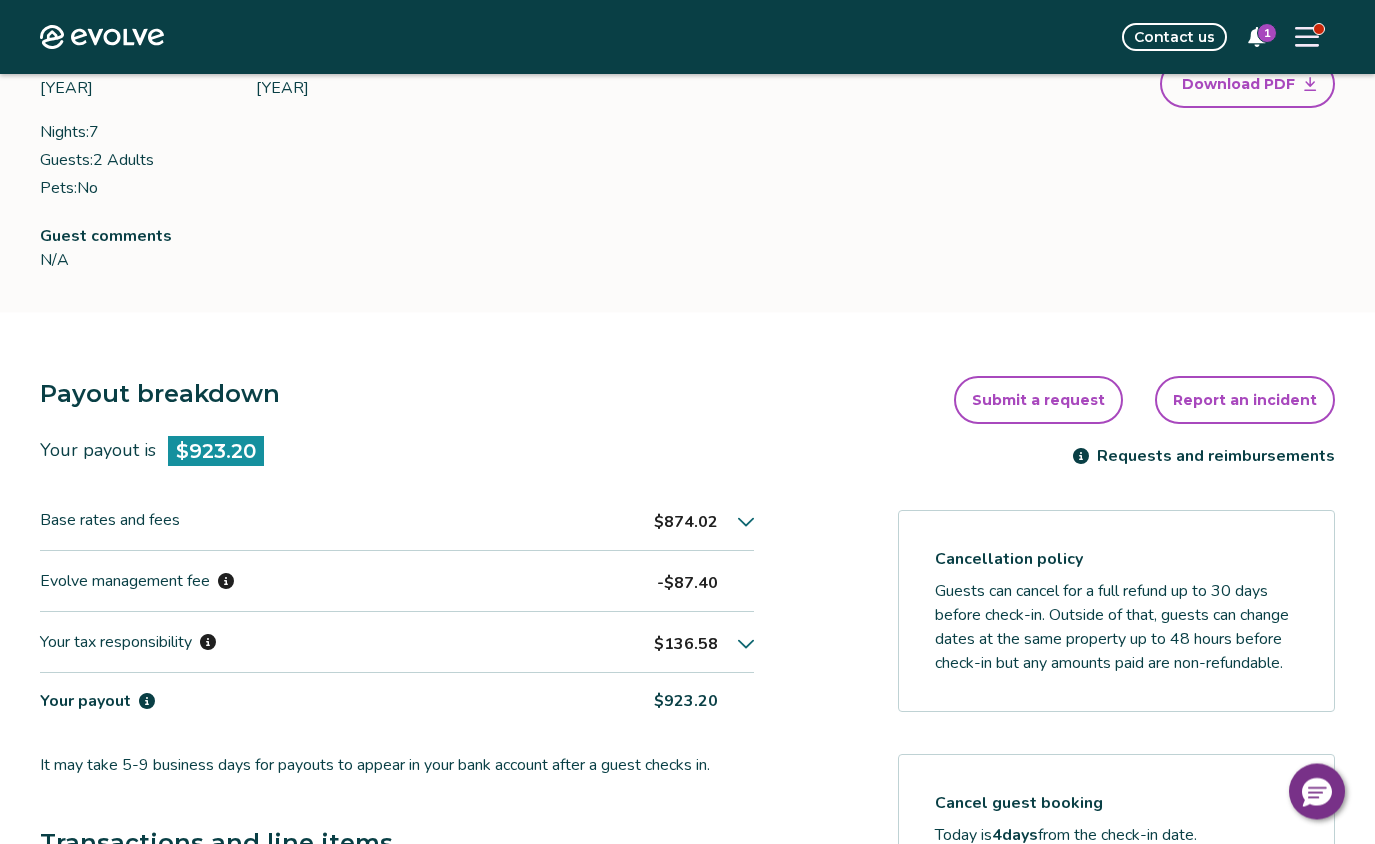 scroll, scrollTop: 306, scrollLeft: 0, axis: vertical 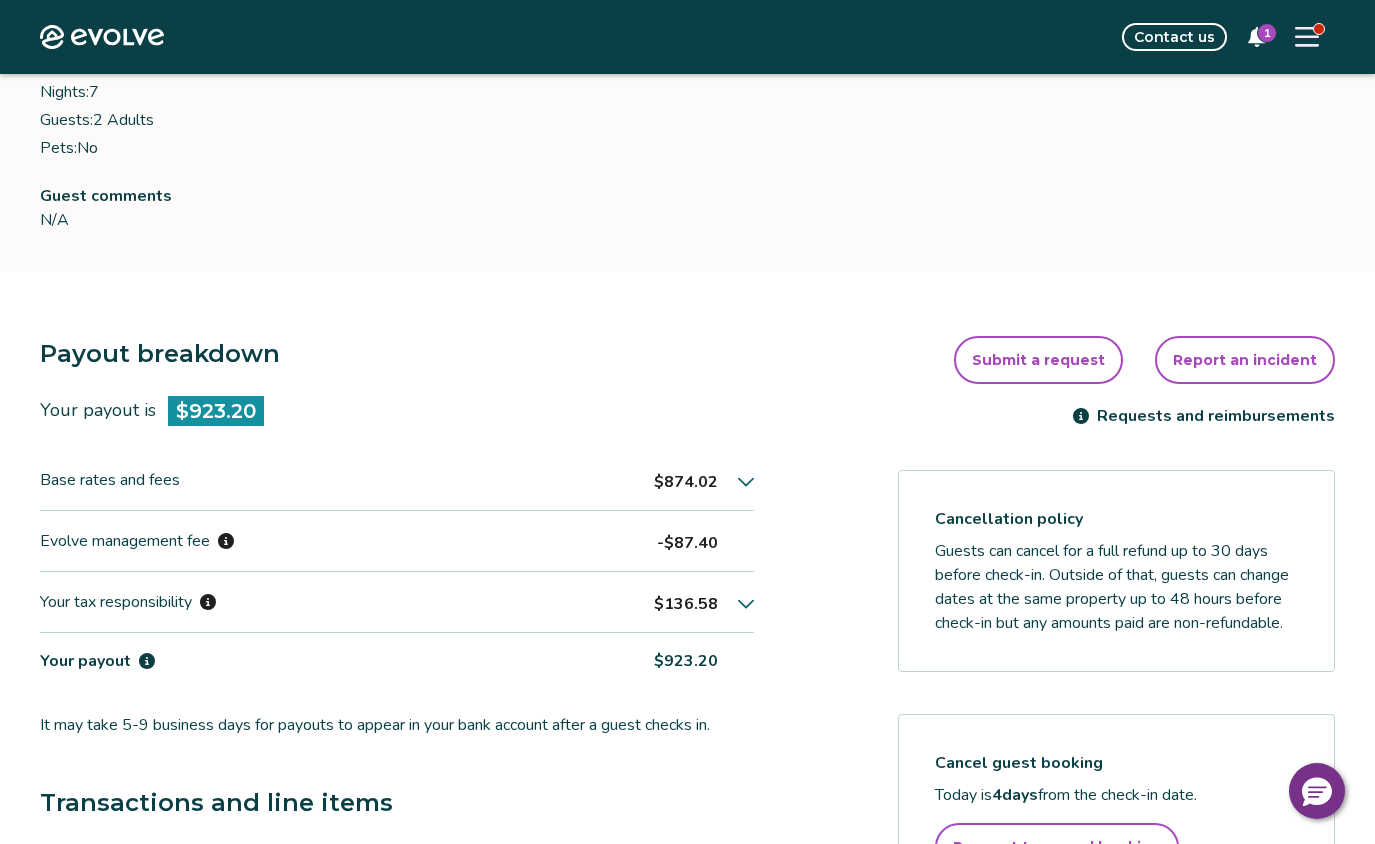 click 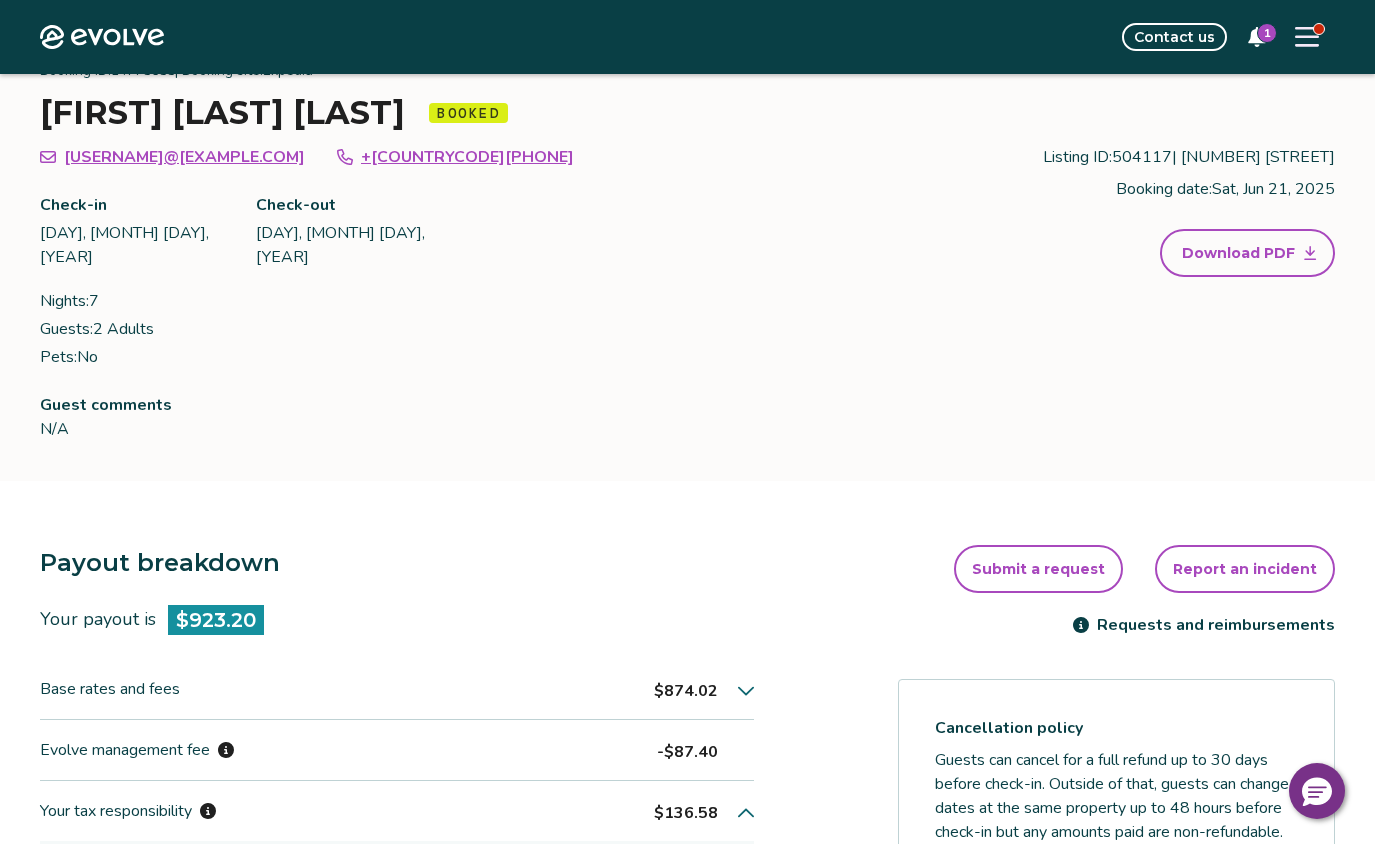 scroll, scrollTop: 0, scrollLeft: 0, axis: both 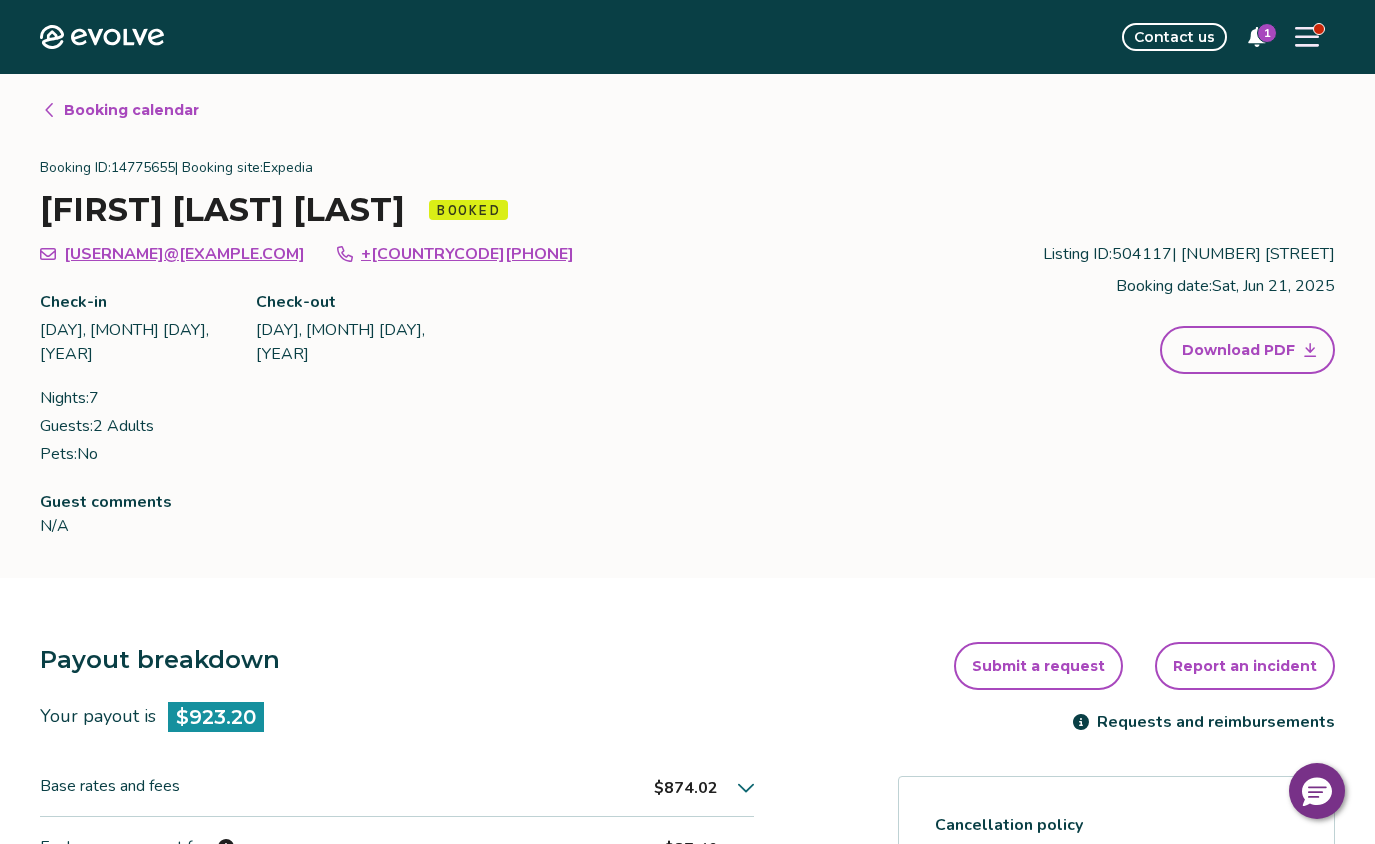 click on "Booking calendar" at bounding box center (131, 110) 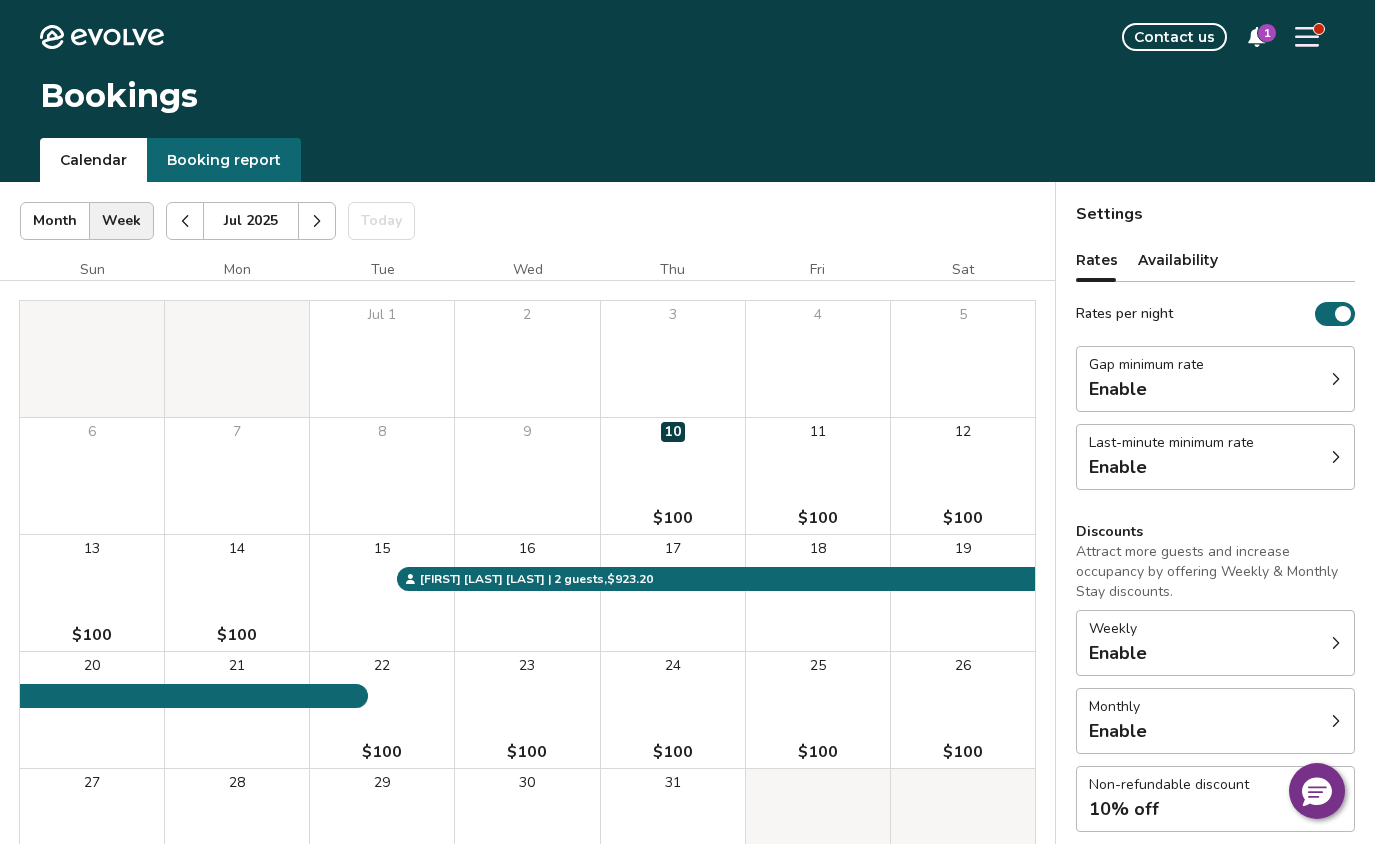 click on "Booking report" at bounding box center (224, 160) 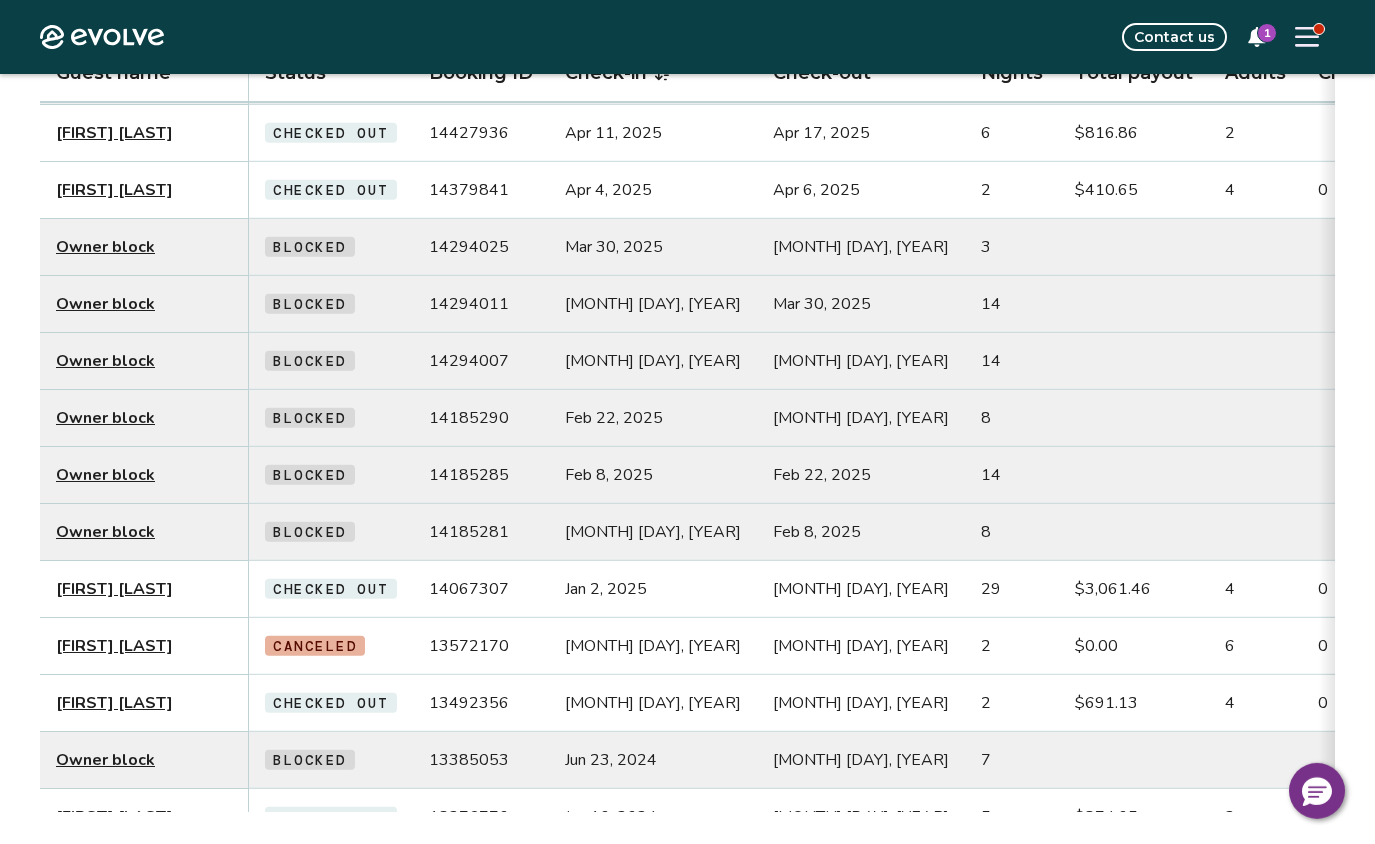 scroll, scrollTop: 510, scrollLeft: 0, axis: vertical 